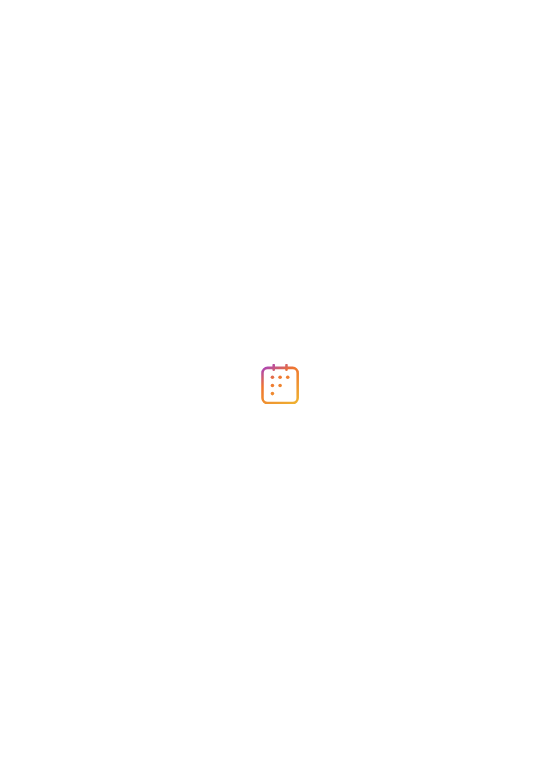 scroll, scrollTop: 0, scrollLeft: 0, axis: both 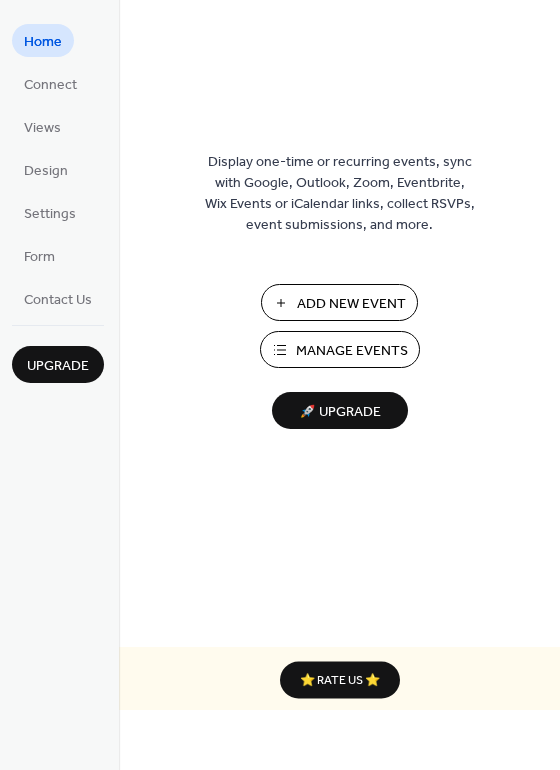 click on "Add New Event" at bounding box center (351, 304) 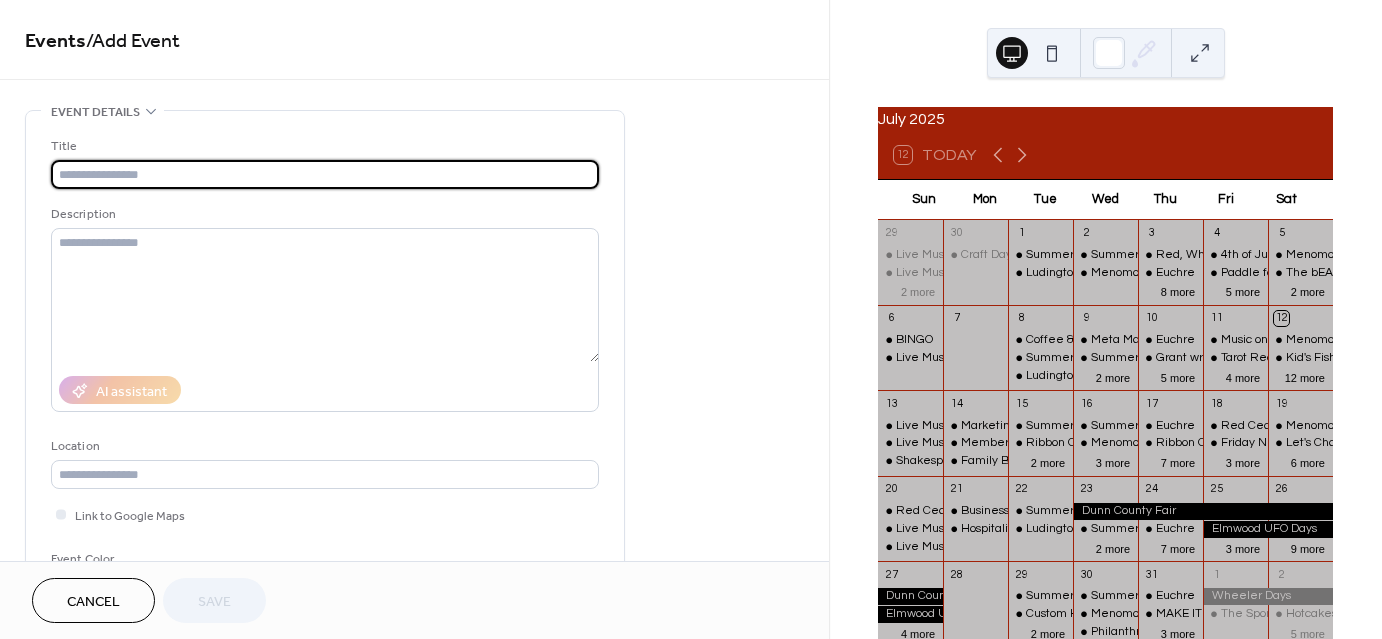 scroll, scrollTop: 0, scrollLeft: 0, axis: both 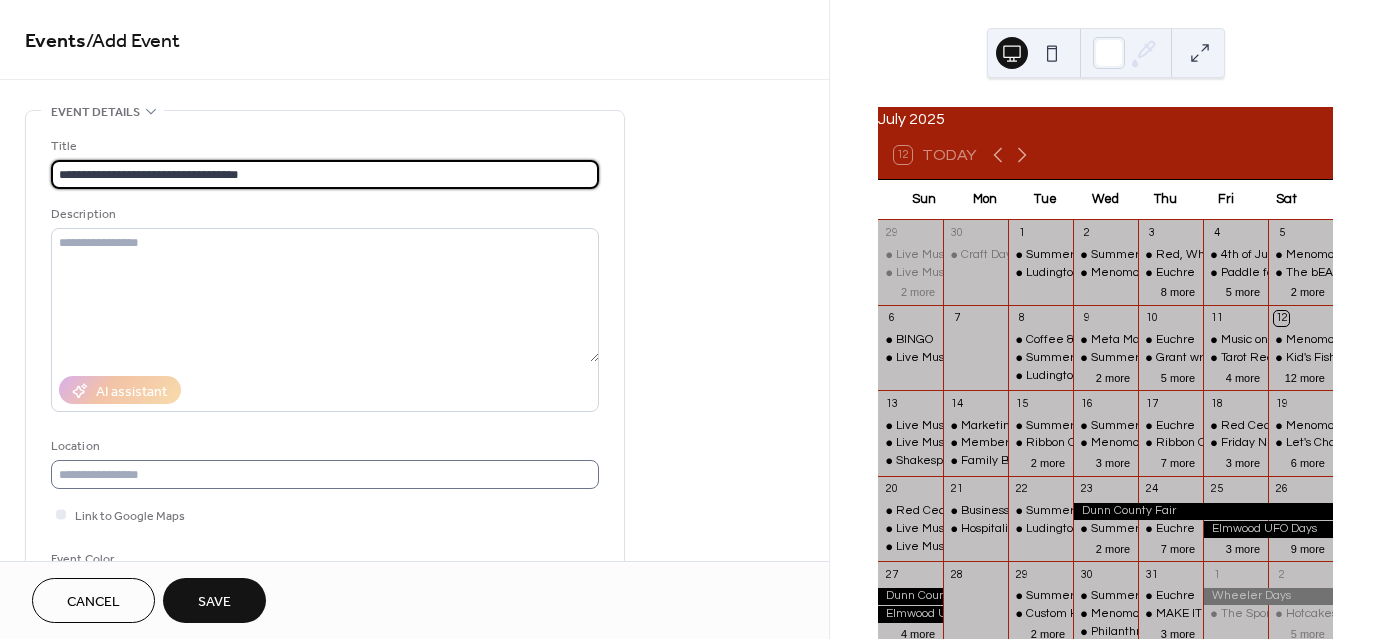 type on "**********" 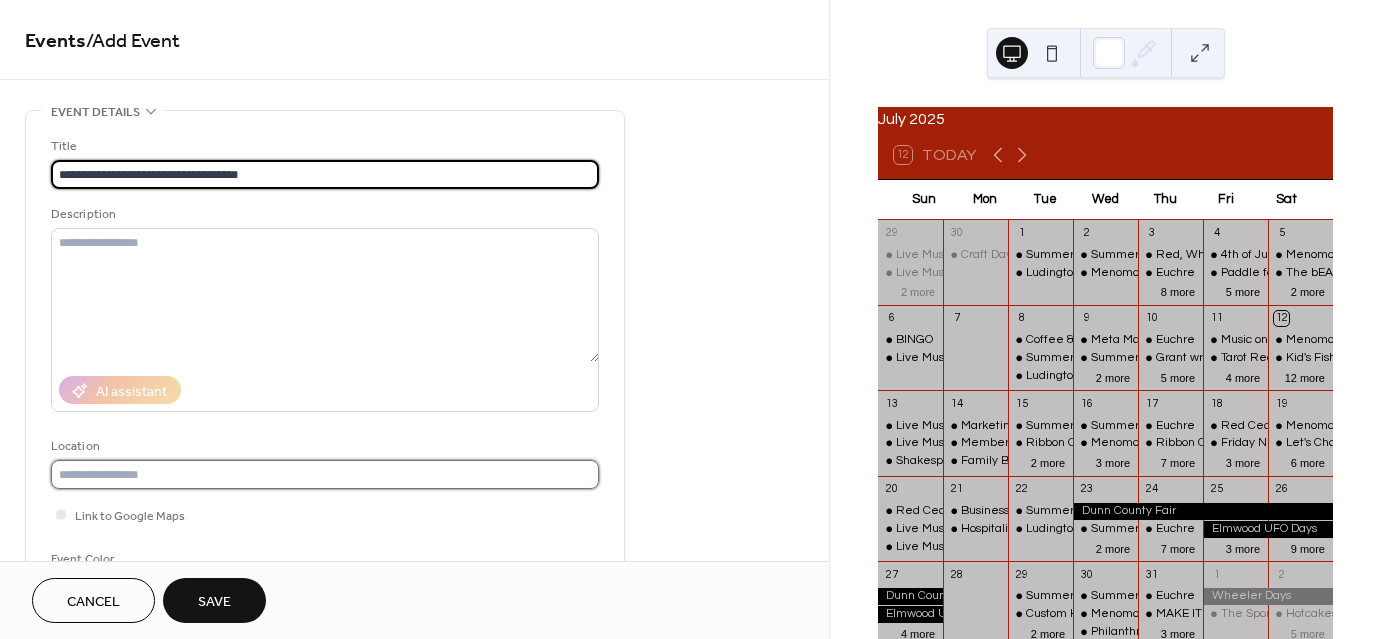 click at bounding box center (325, 474) 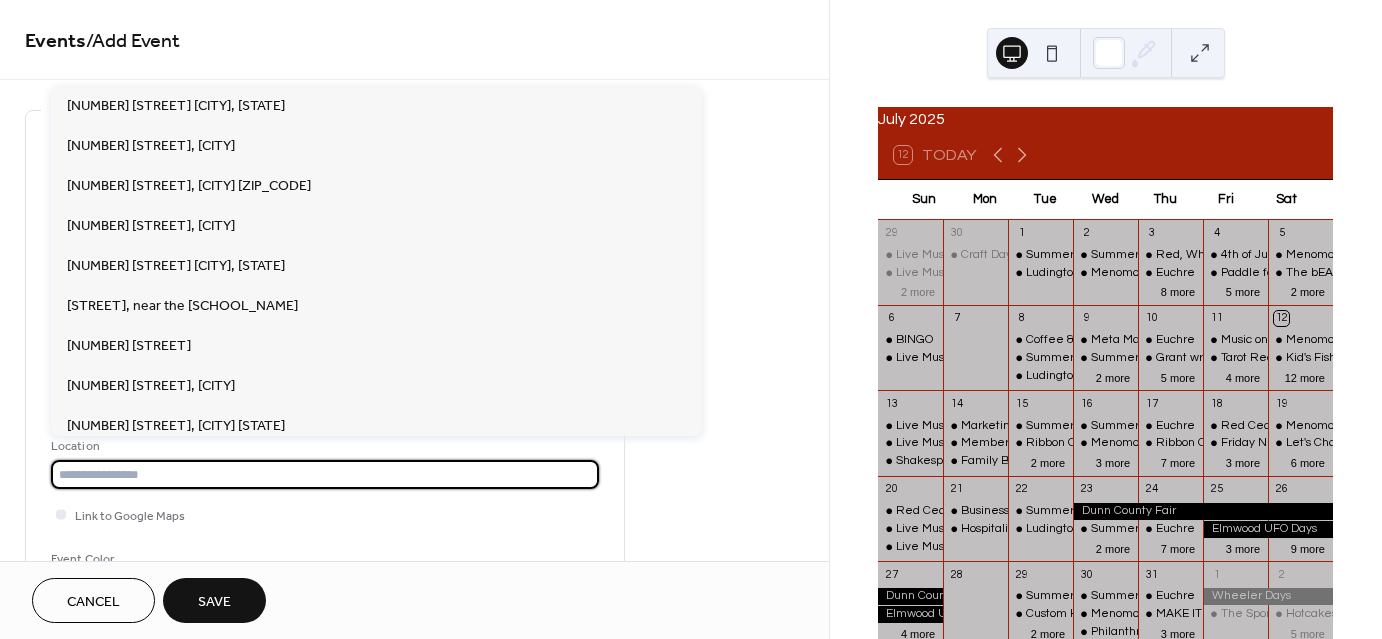 scroll, scrollTop: 0, scrollLeft: 0, axis: both 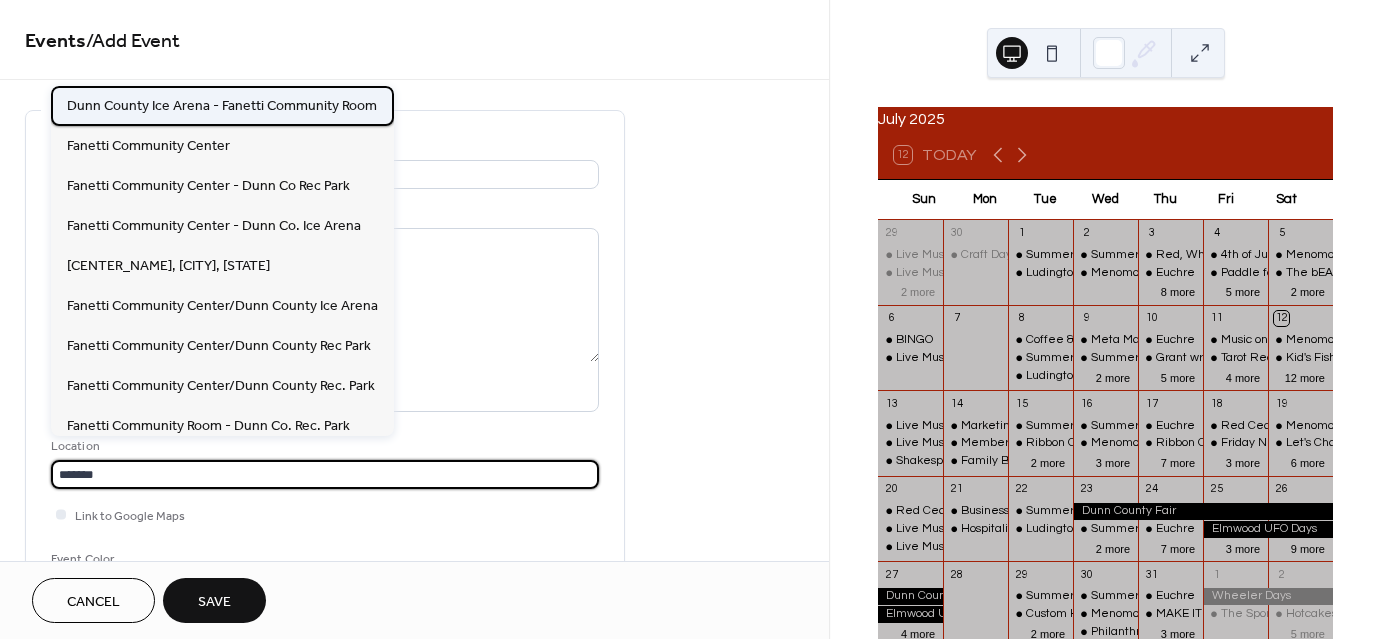 click on "Dunn County Ice Arena - Fanetti Community Room" at bounding box center (222, 105) 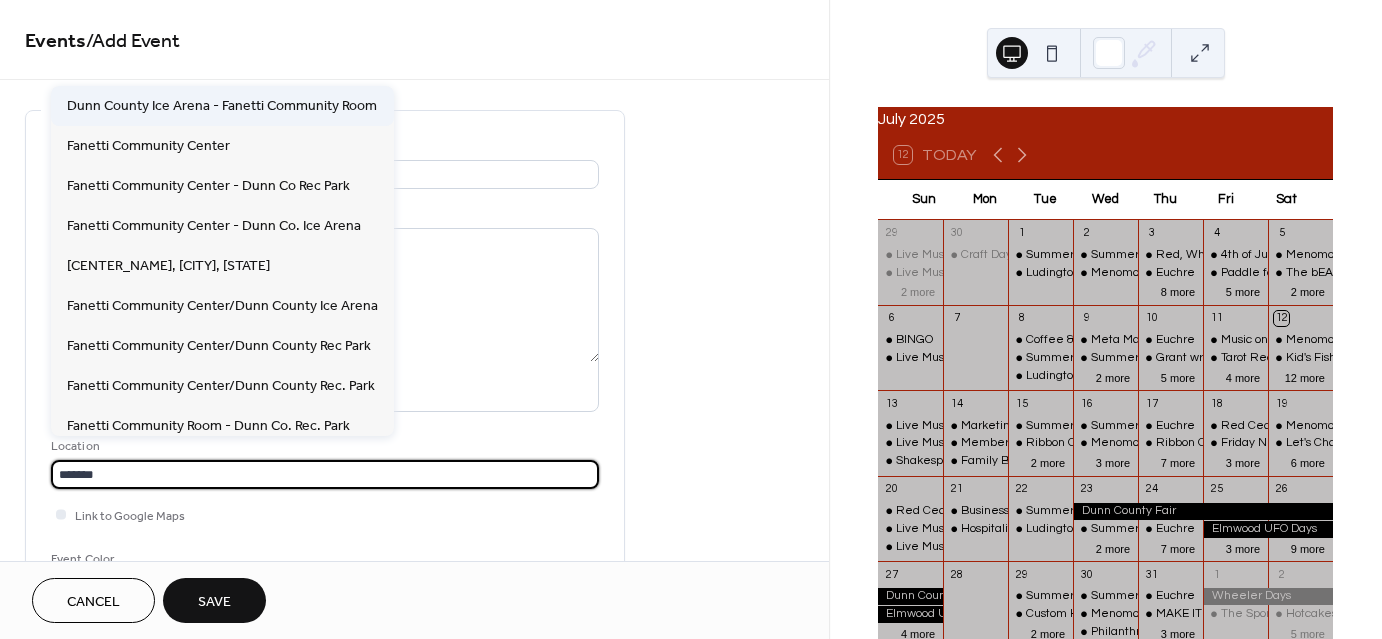 type on "**********" 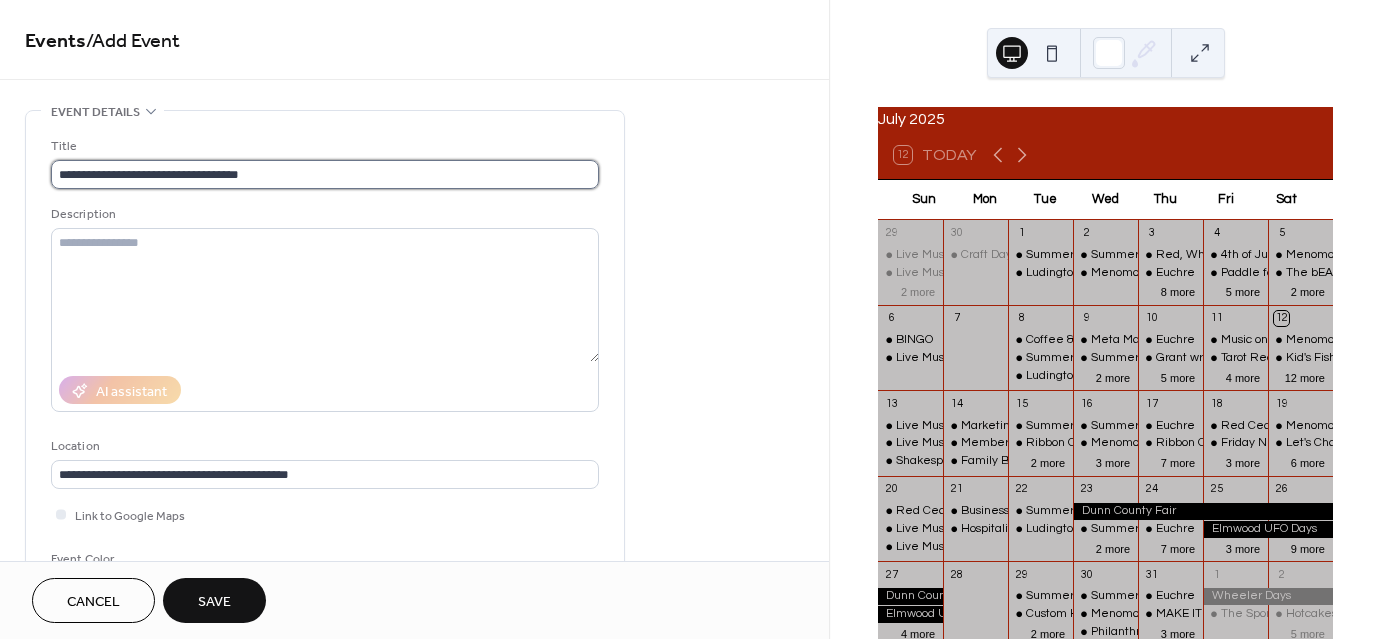 click on "**********" at bounding box center [325, 174] 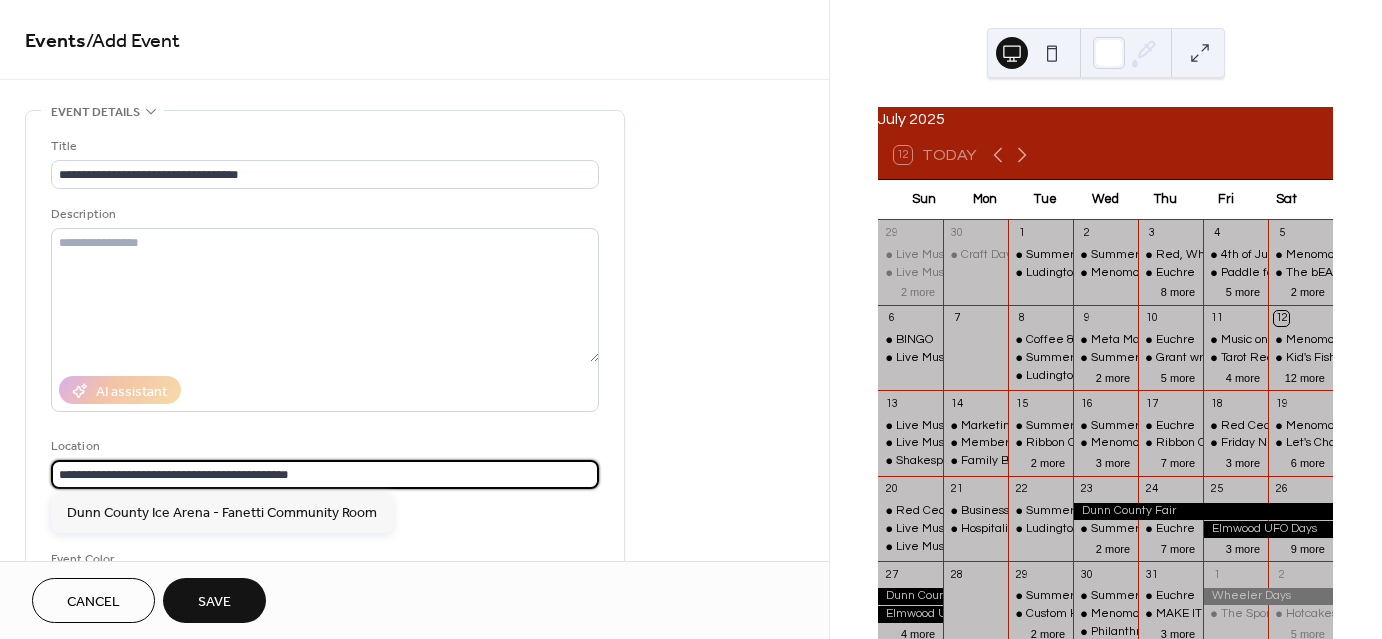 drag, startPoint x: 337, startPoint y: 475, endPoint x: 50, endPoint y: 446, distance: 288.46143 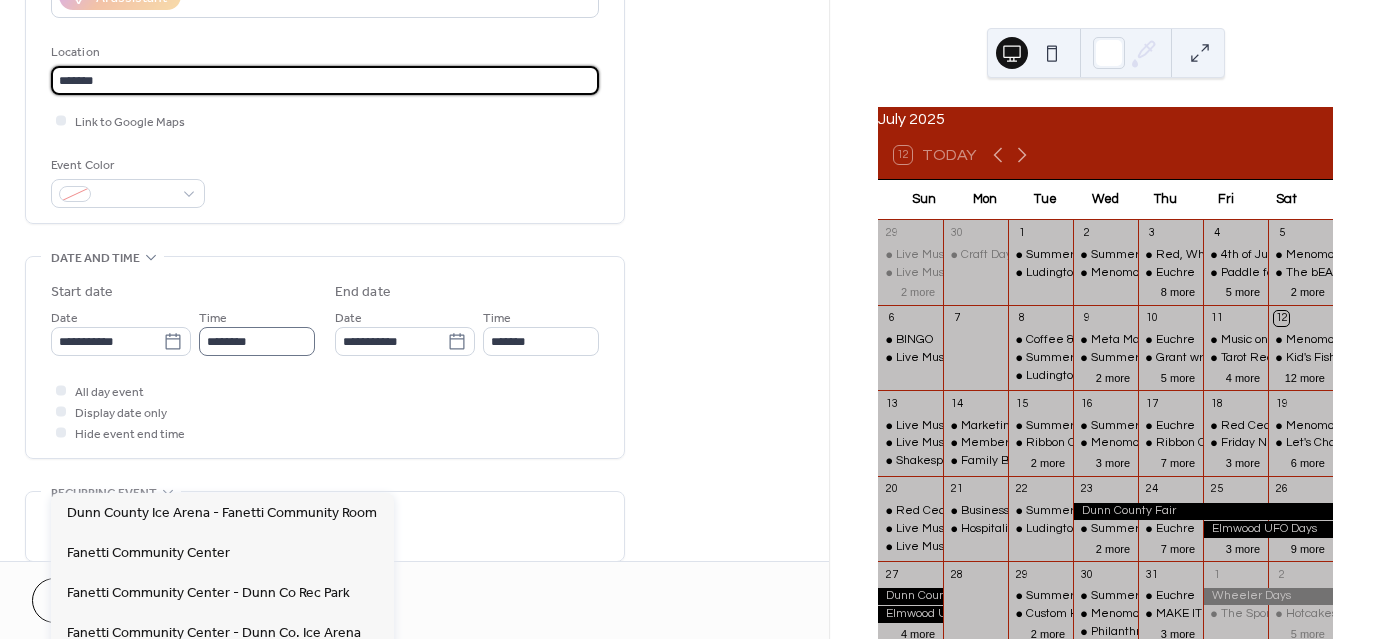 scroll, scrollTop: 400, scrollLeft: 0, axis: vertical 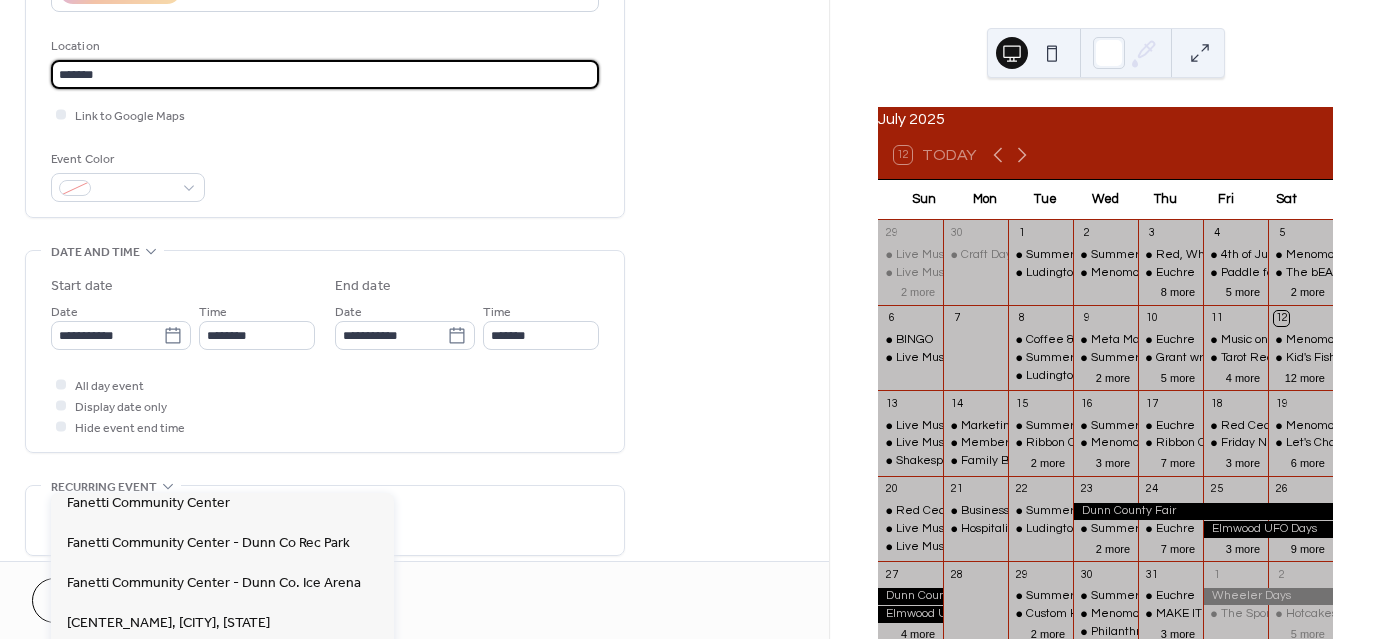 click on "**********" at bounding box center [414, 397] 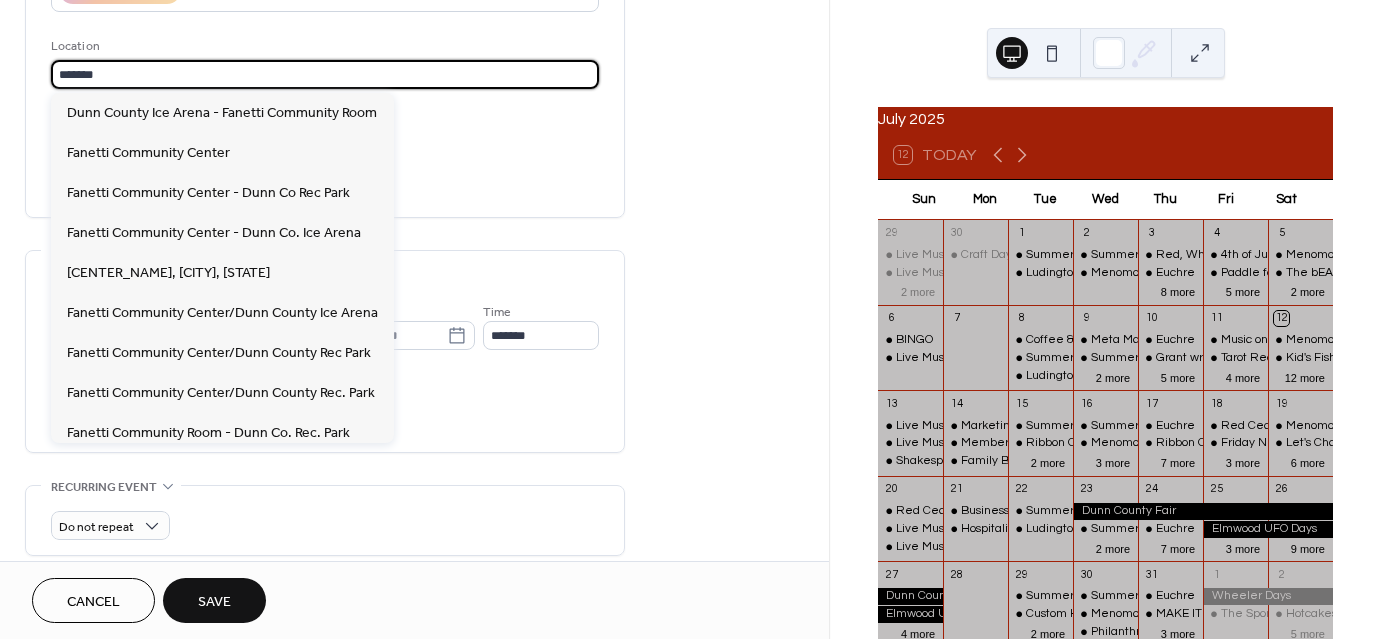 click on "*******" at bounding box center (325, 74) 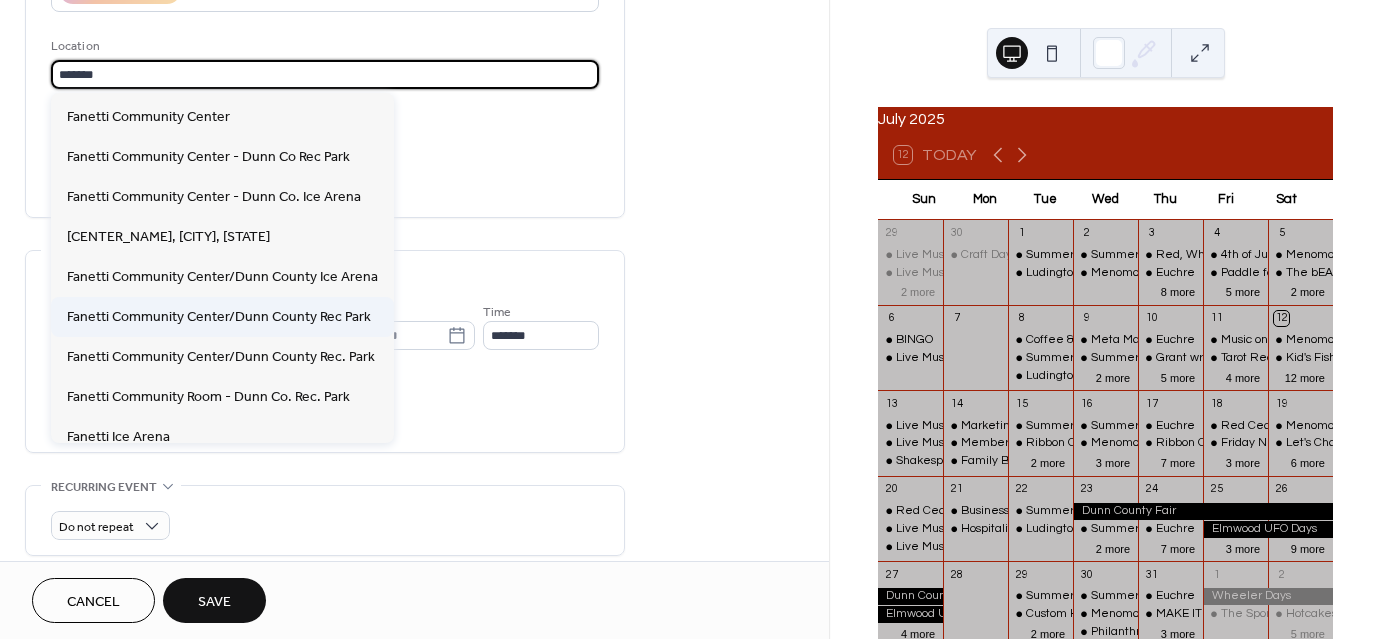 scroll, scrollTop: 52, scrollLeft: 0, axis: vertical 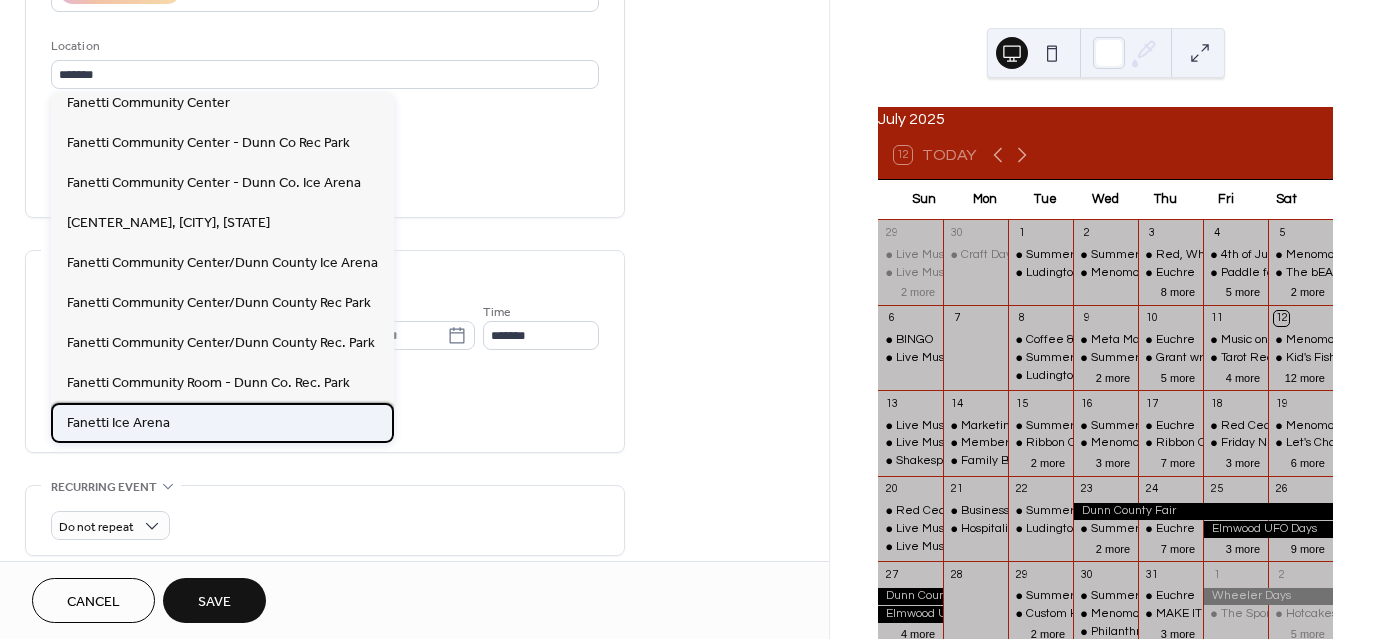 click on "Fanetti Ice Arena" at bounding box center [118, 422] 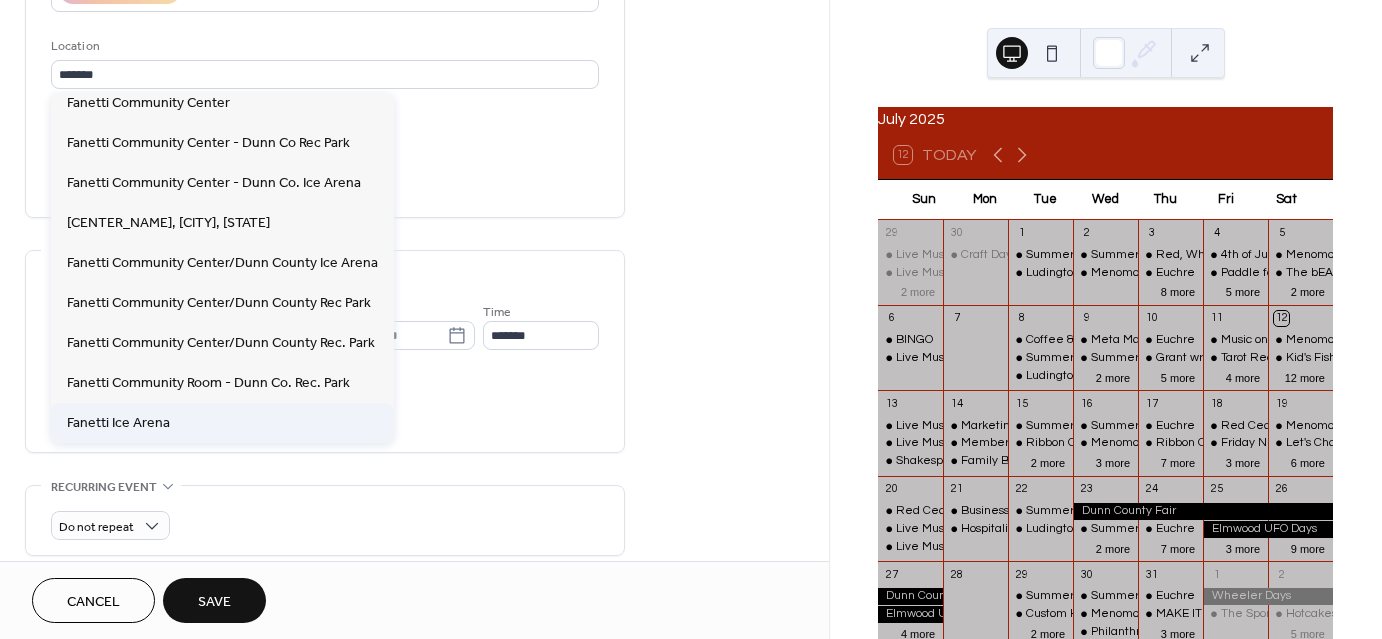 type on "**********" 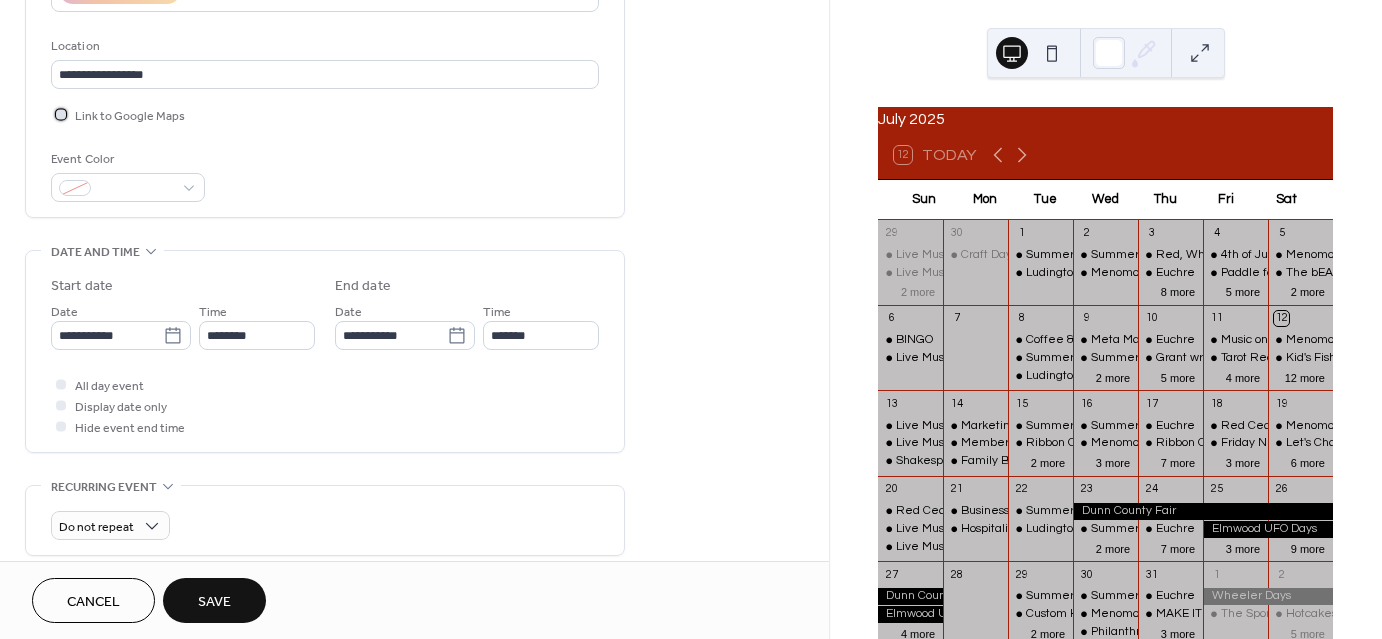 click at bounding box center (61, 114) 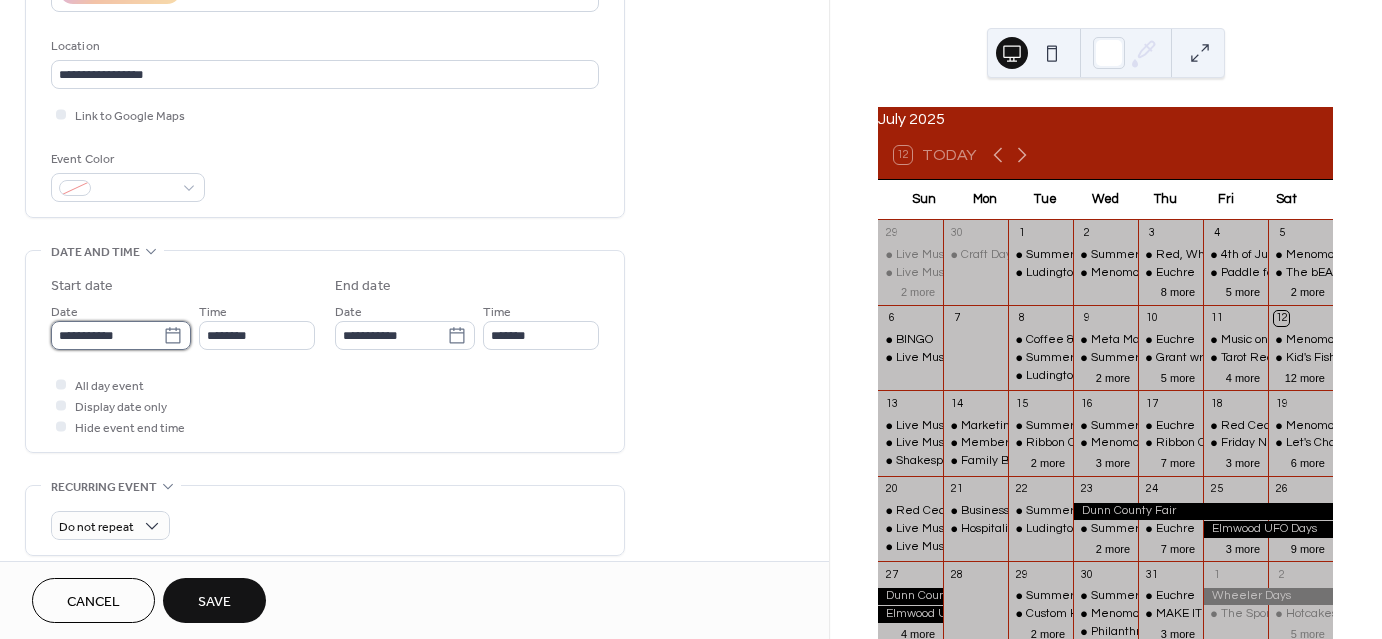 click on "**********" at bounding box center (107, 335) 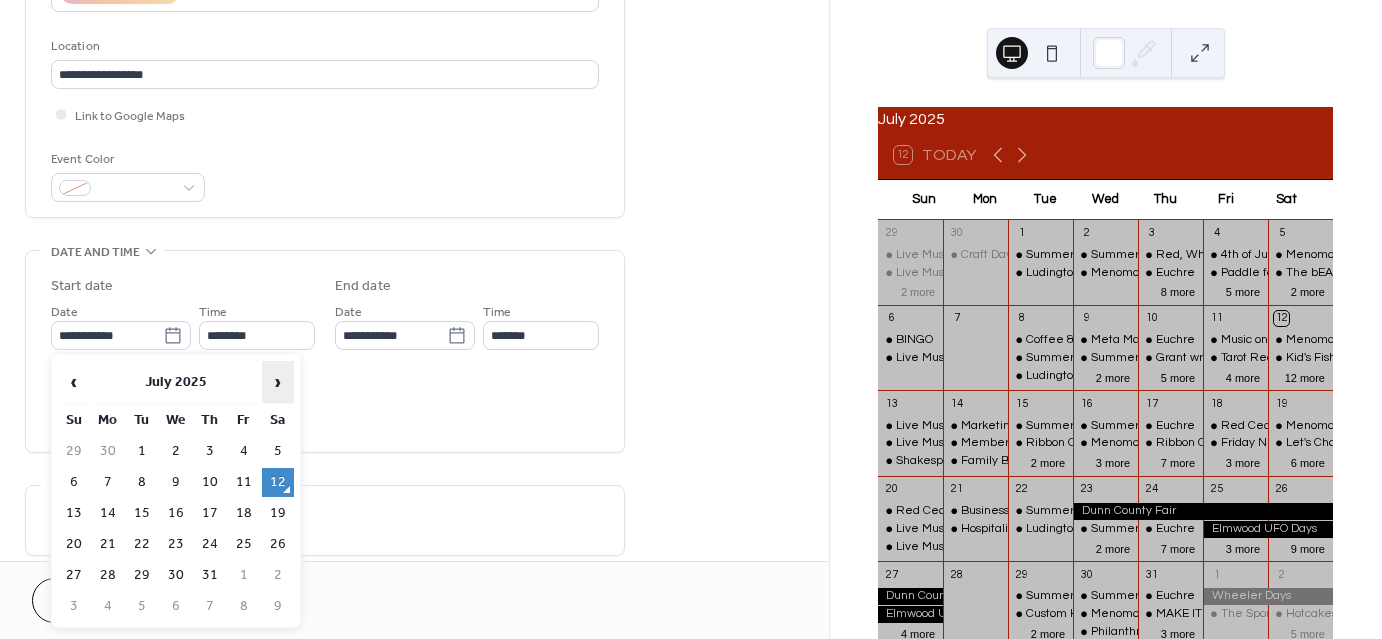 click on "›" at bounding box center [278, 382] 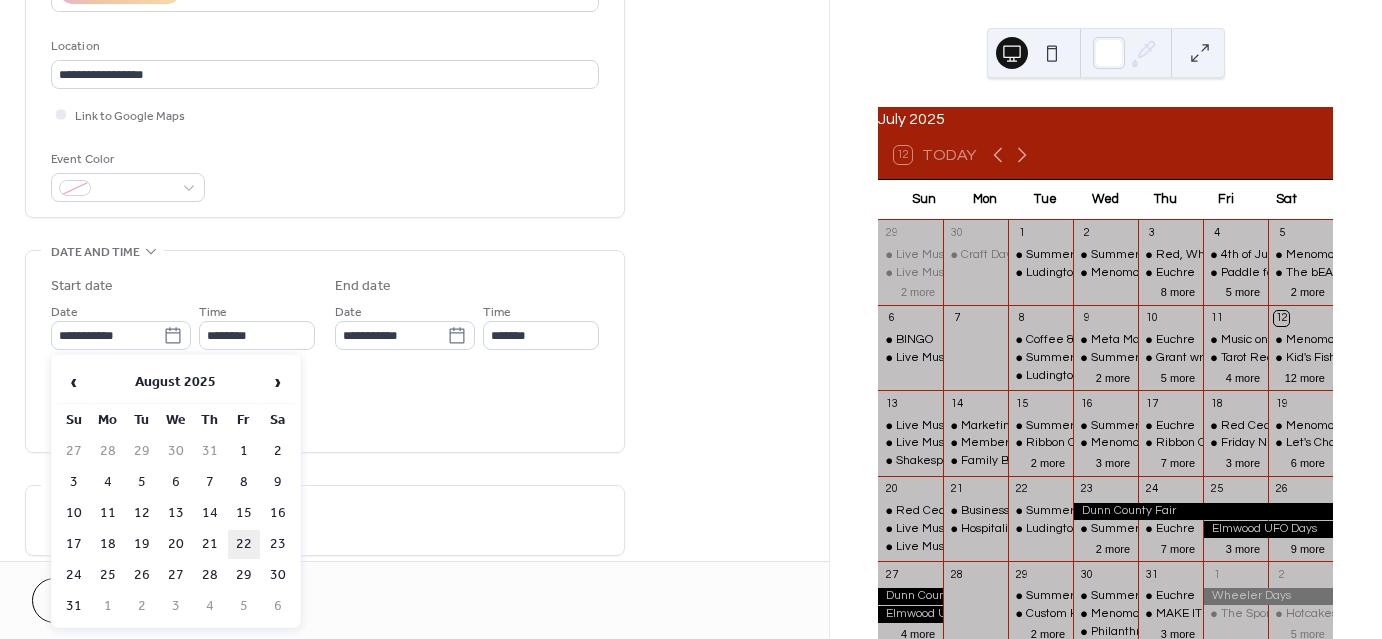 click on "22" at bounding box center (244, 544) 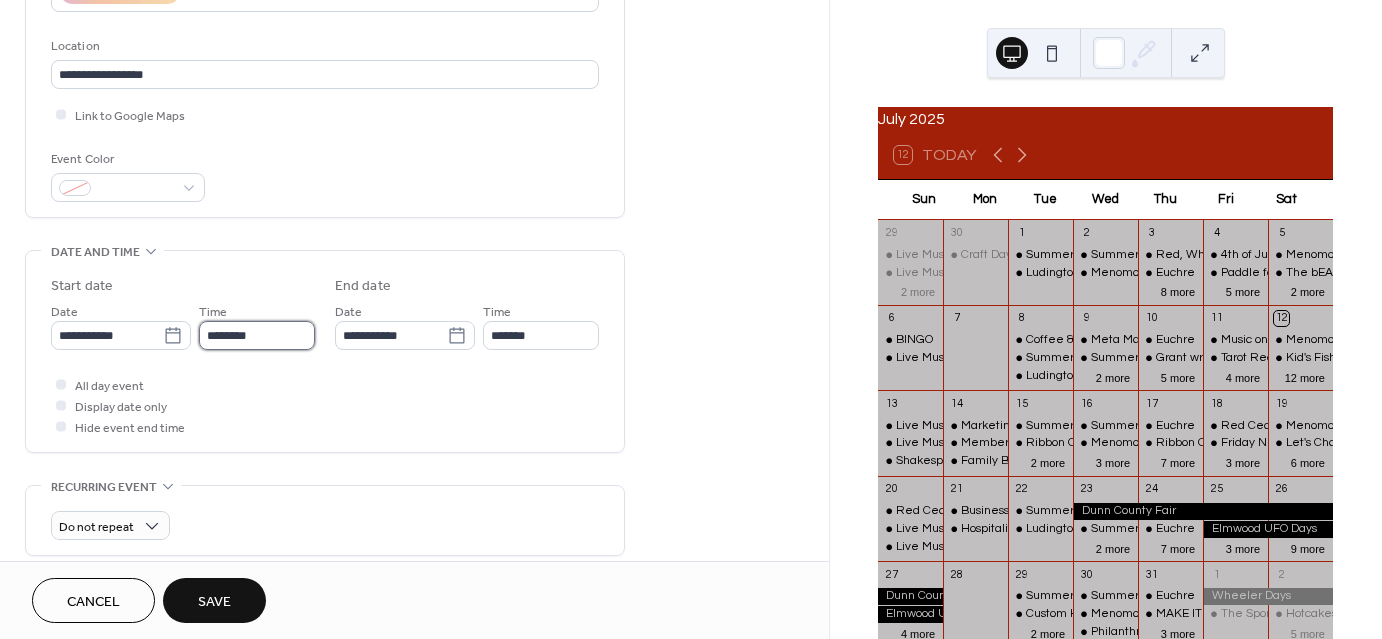 click on "********" at bounding box center (257, 335) 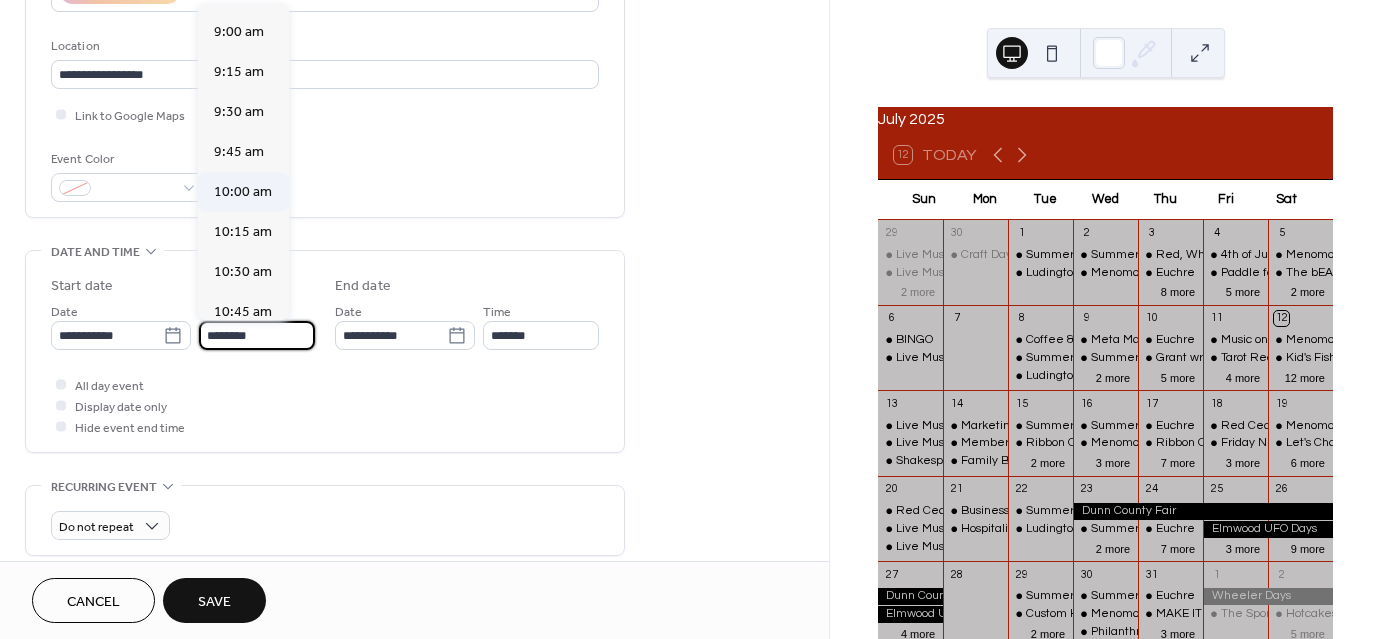 scroll, scrollTop: 1429, scrollLeft: 0, axis: vertical 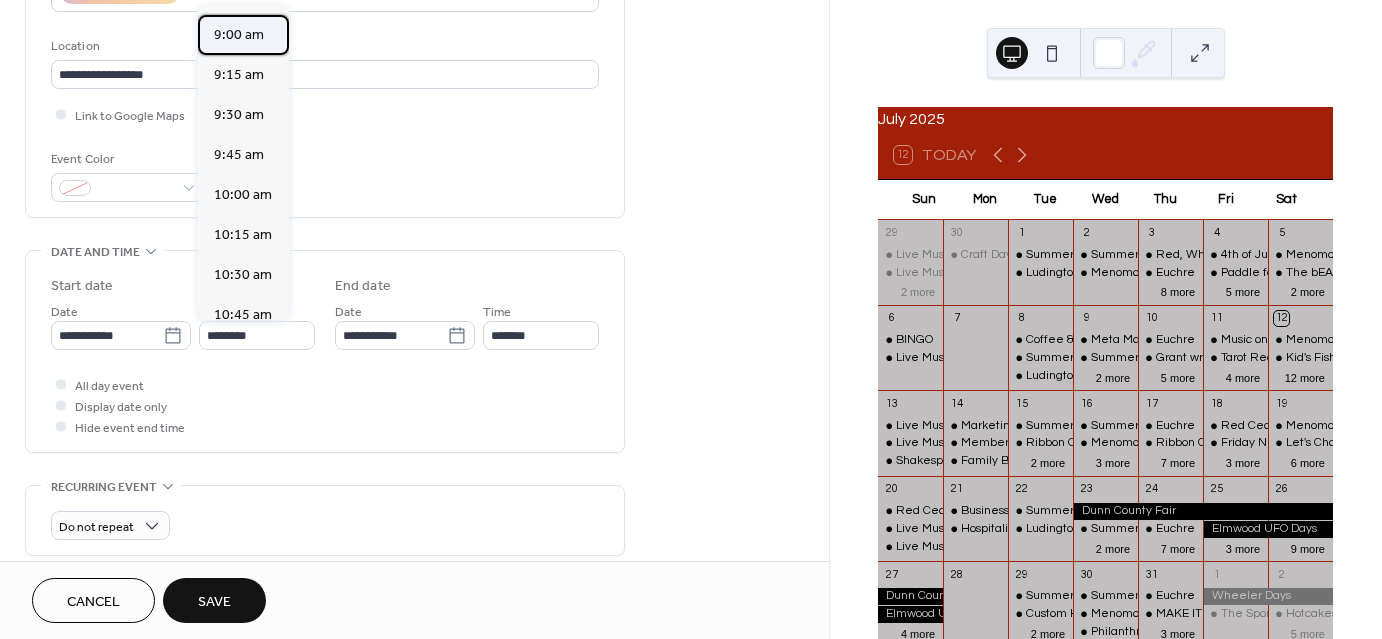 click on "9:00 am" at bounding box center (239, 35) 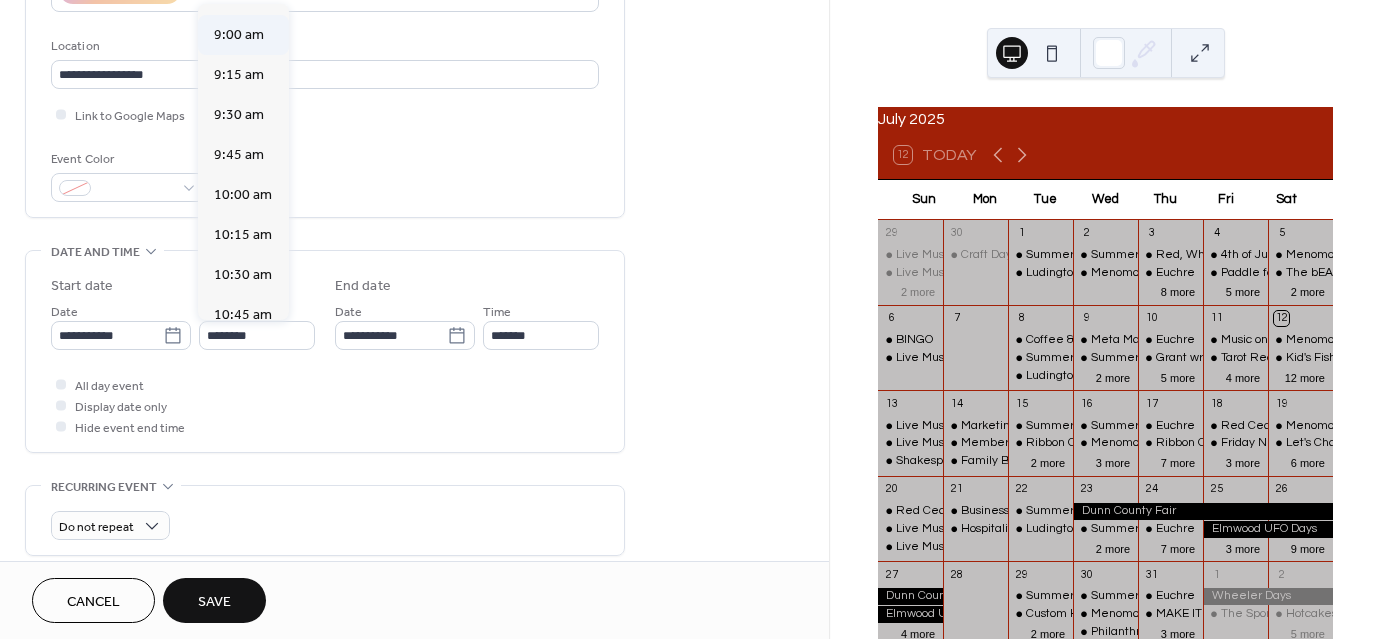 type on "*******" 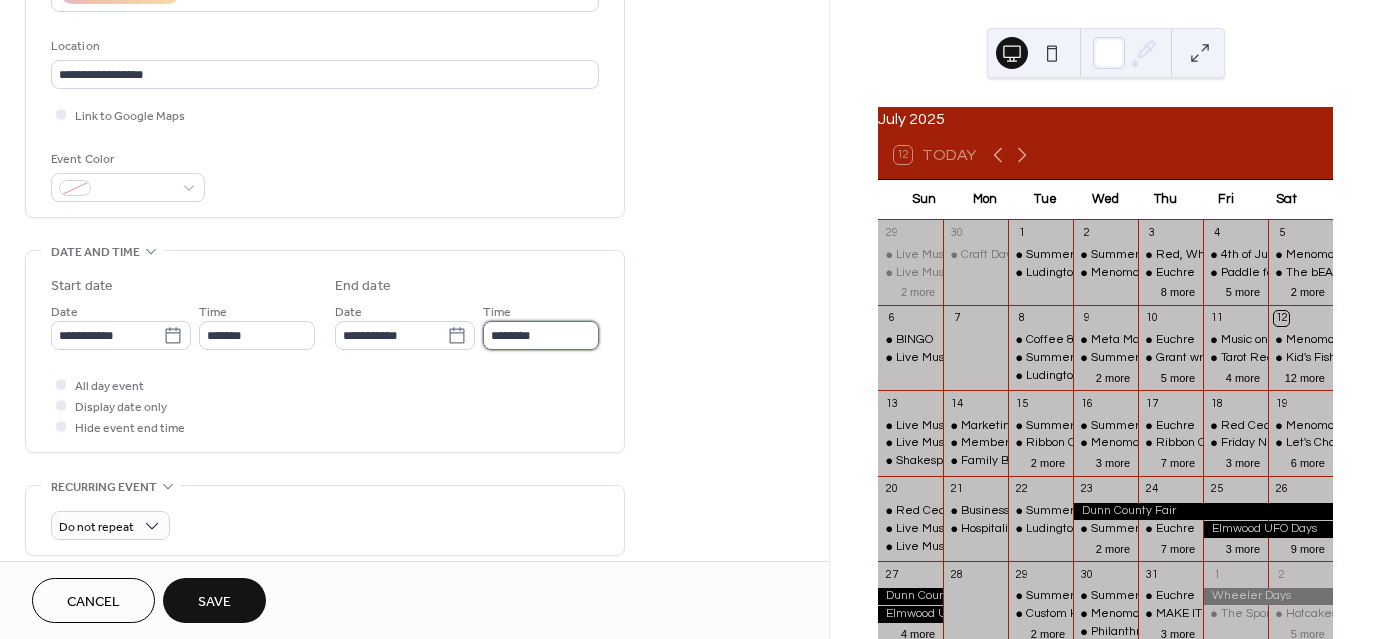 click on "********" at bounding box center (541, 335) 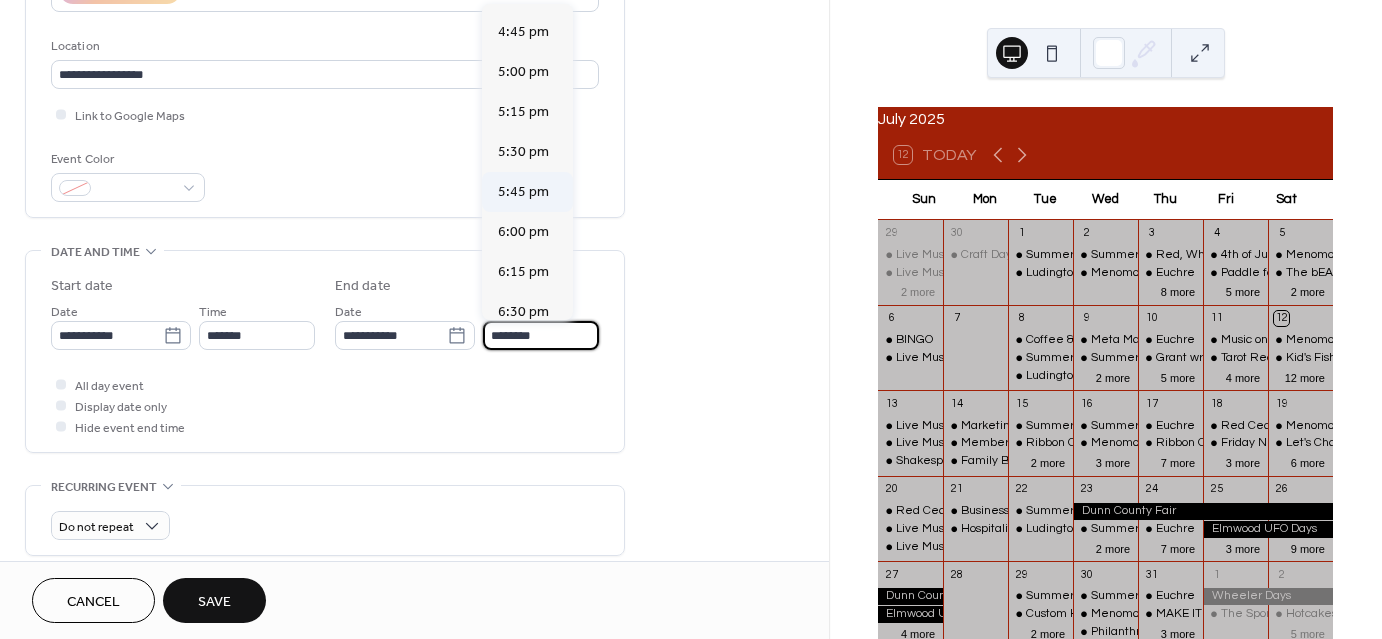 scroll, scrollTop: 1200, scrollLeft: 0, axis: vertical 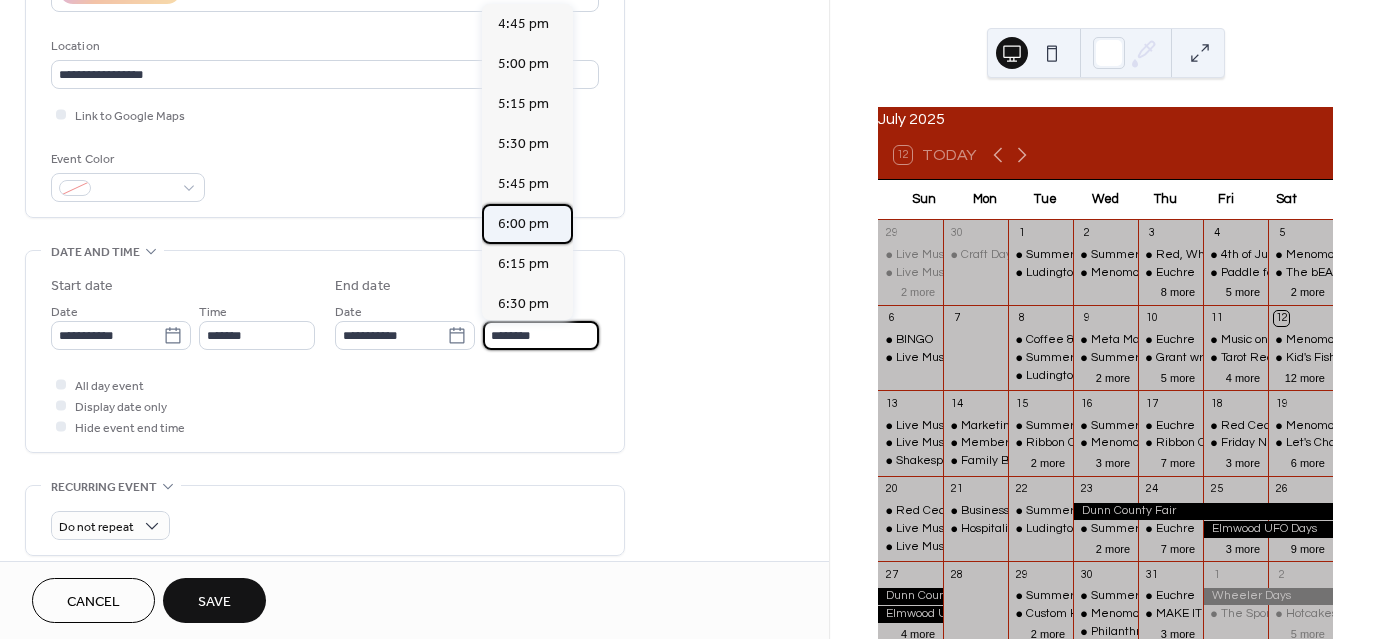 click on "6:00 pm" at bounding box center [523, 224] 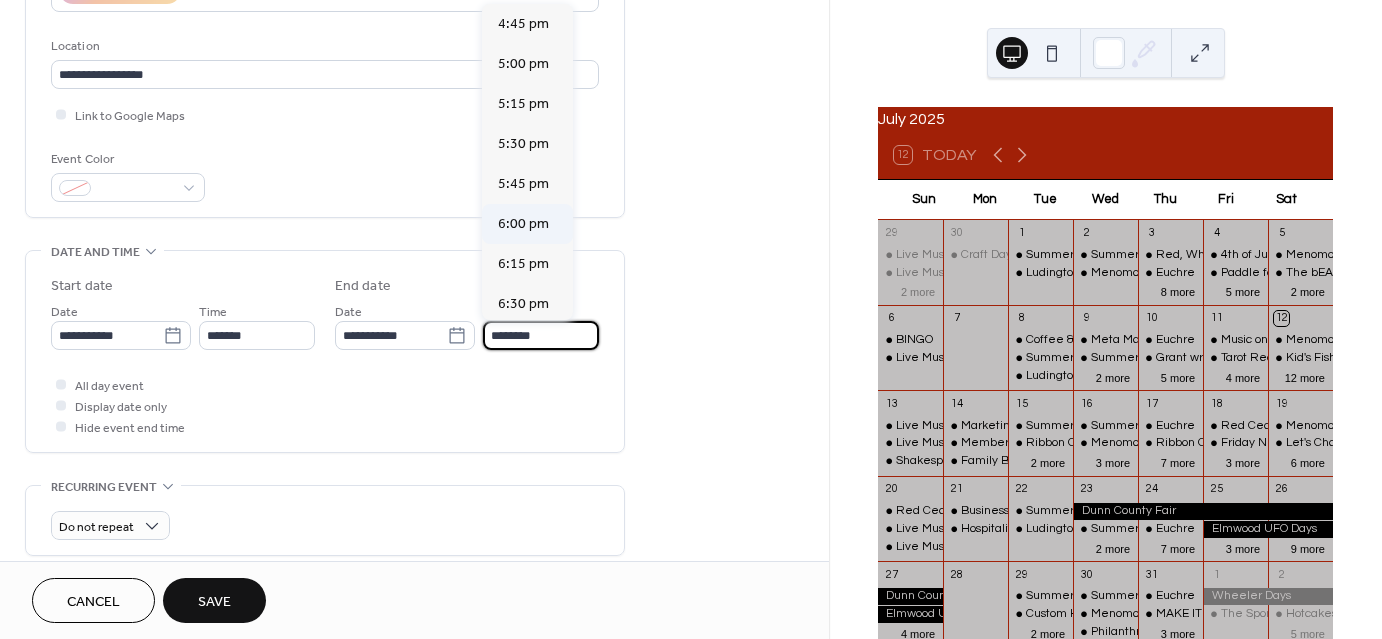 type on "*******" 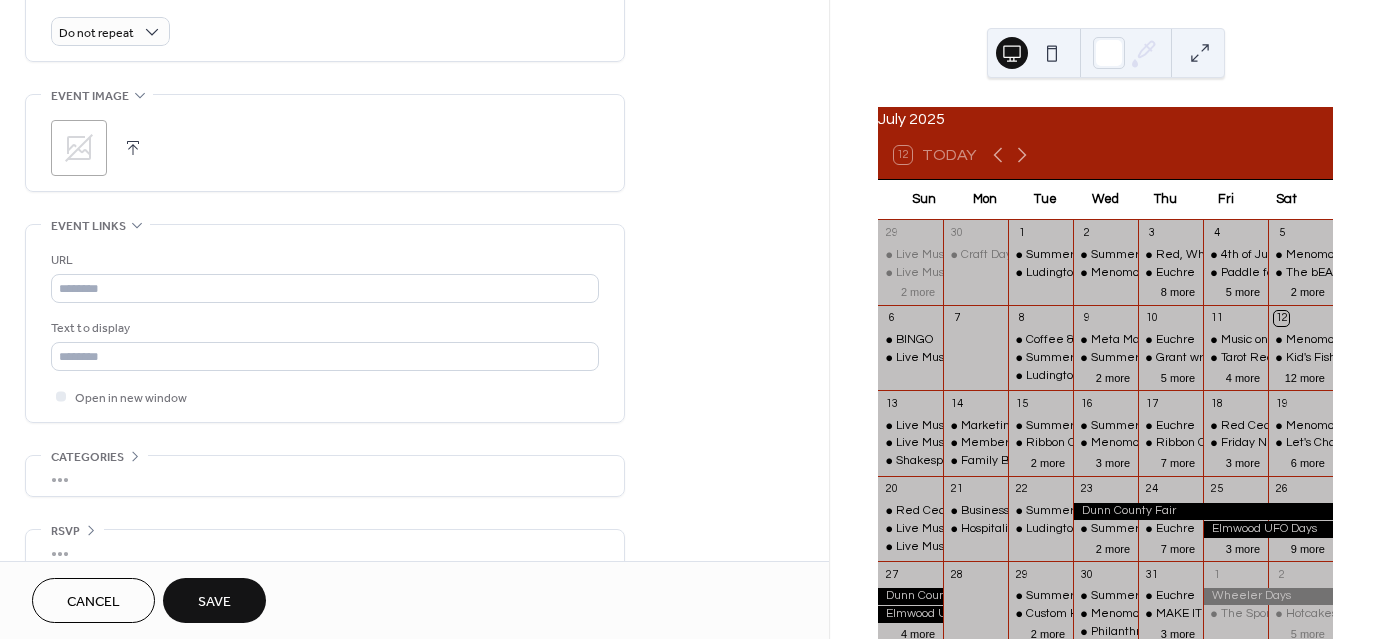 scroll, scrollTop: 921, scrollLeft: 0, axis: vertical 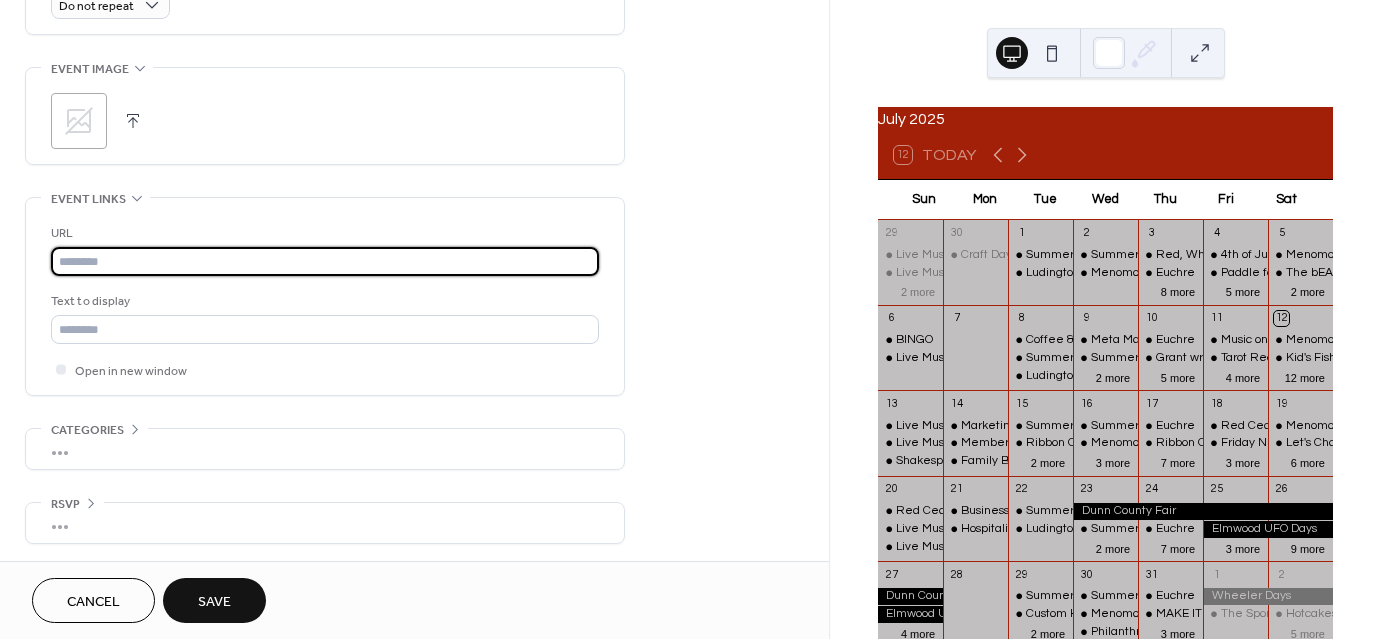 paste on "**********" 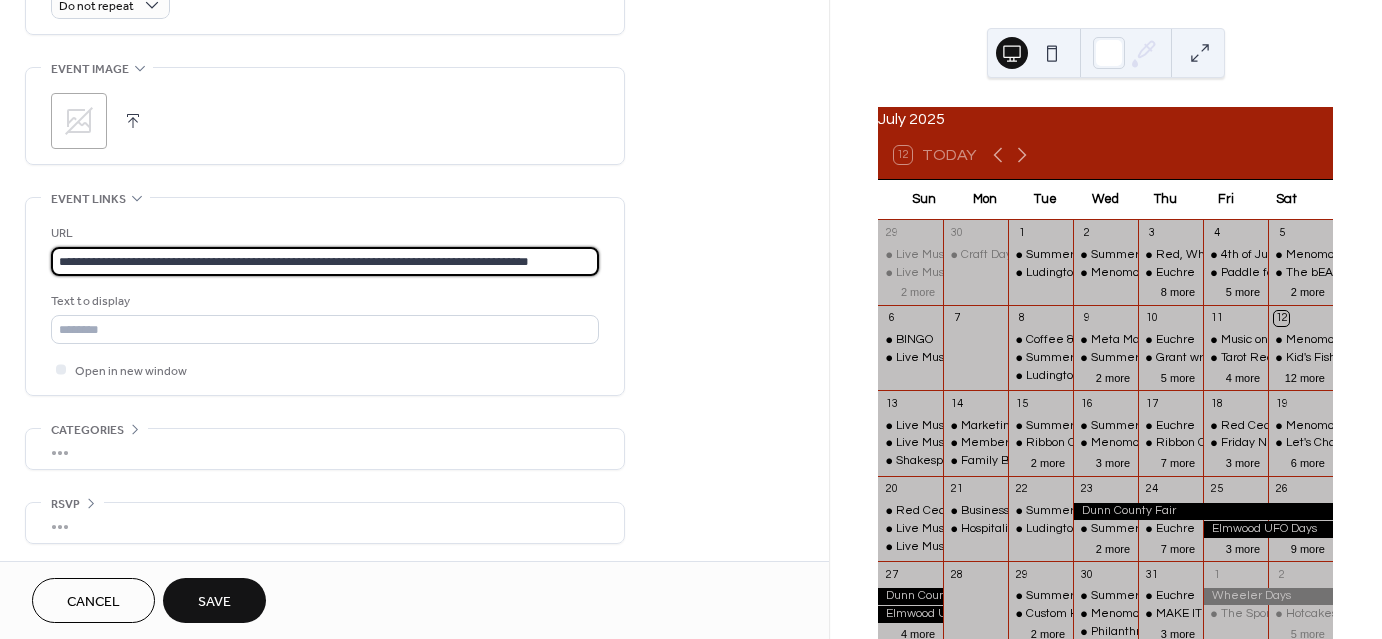scroll, scrollTop: 0, scrollLeft: 51, axis: horizontal 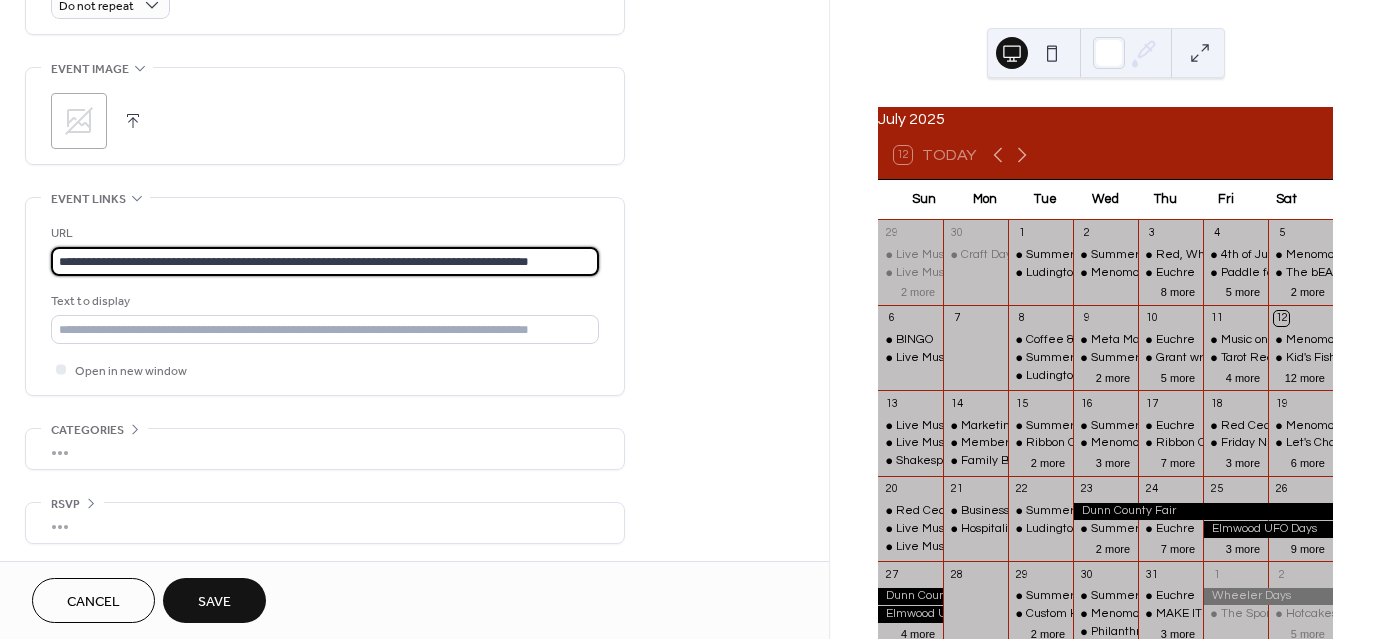 type on "**********" 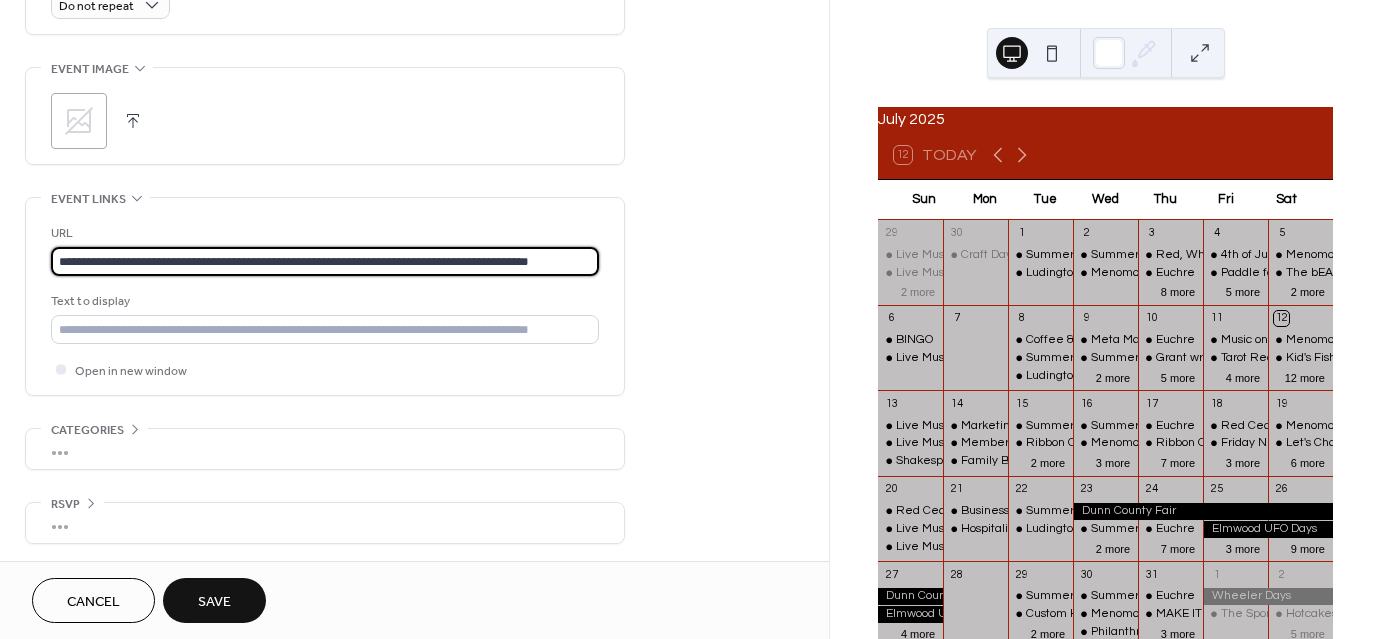 scroll, scrollTop: 0, scrollLeft: 0, axis: both 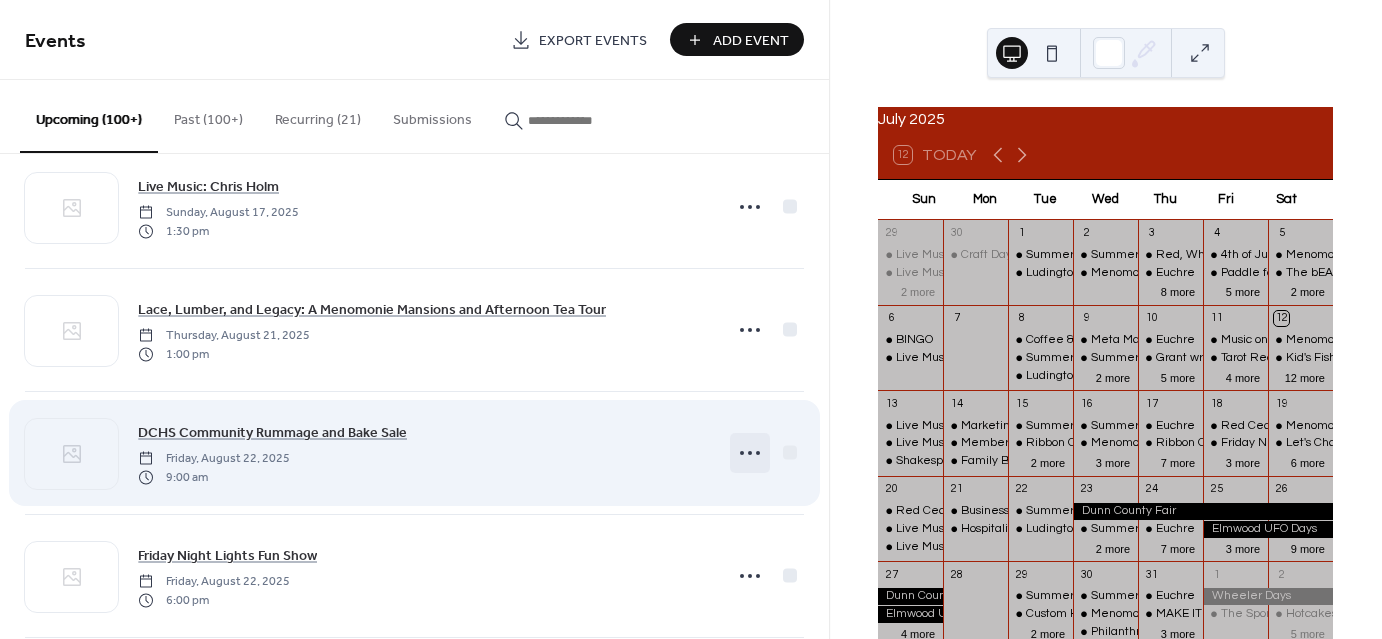click 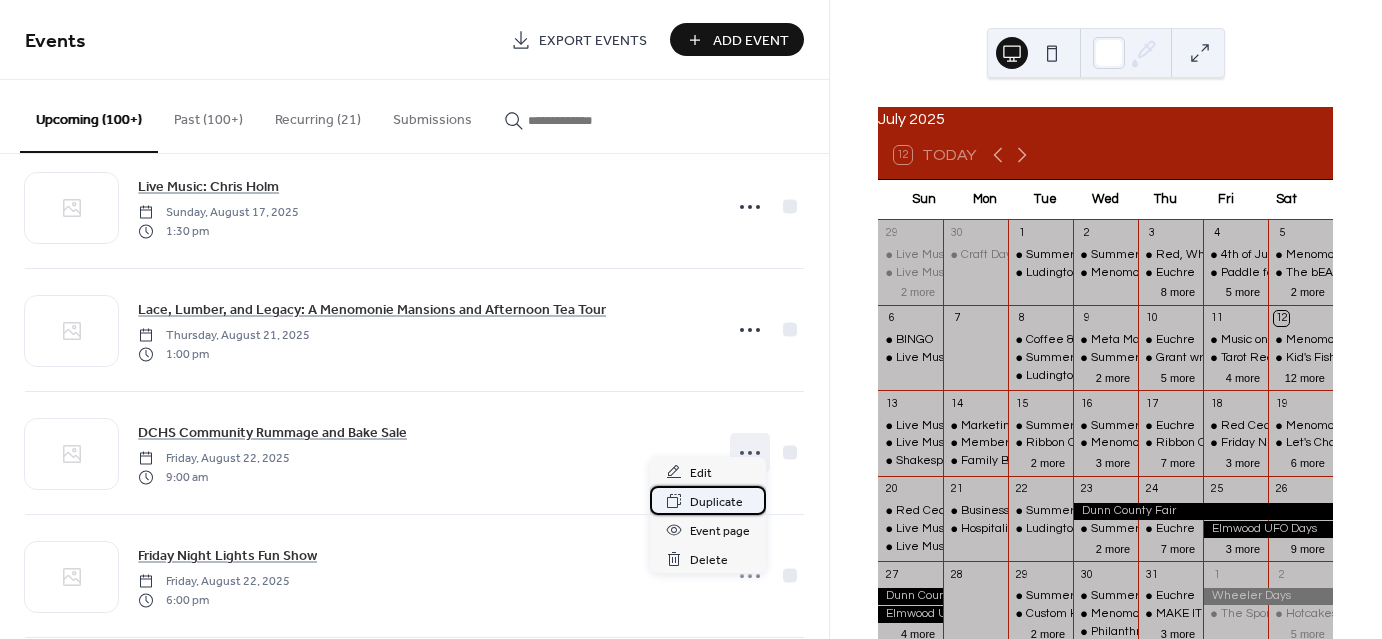 click on "Duplicate" at bounding box center (716, 502) 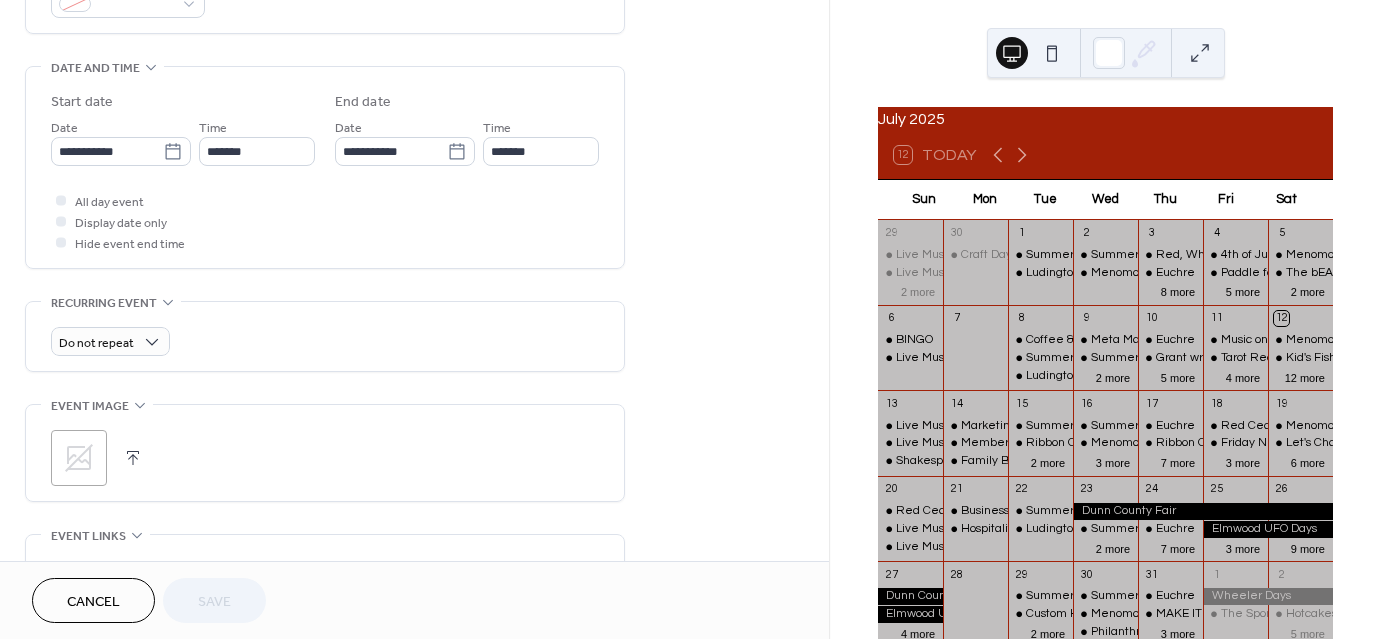 scroll, scrollTop: 600, scrollLeft: 0, axis: vertical 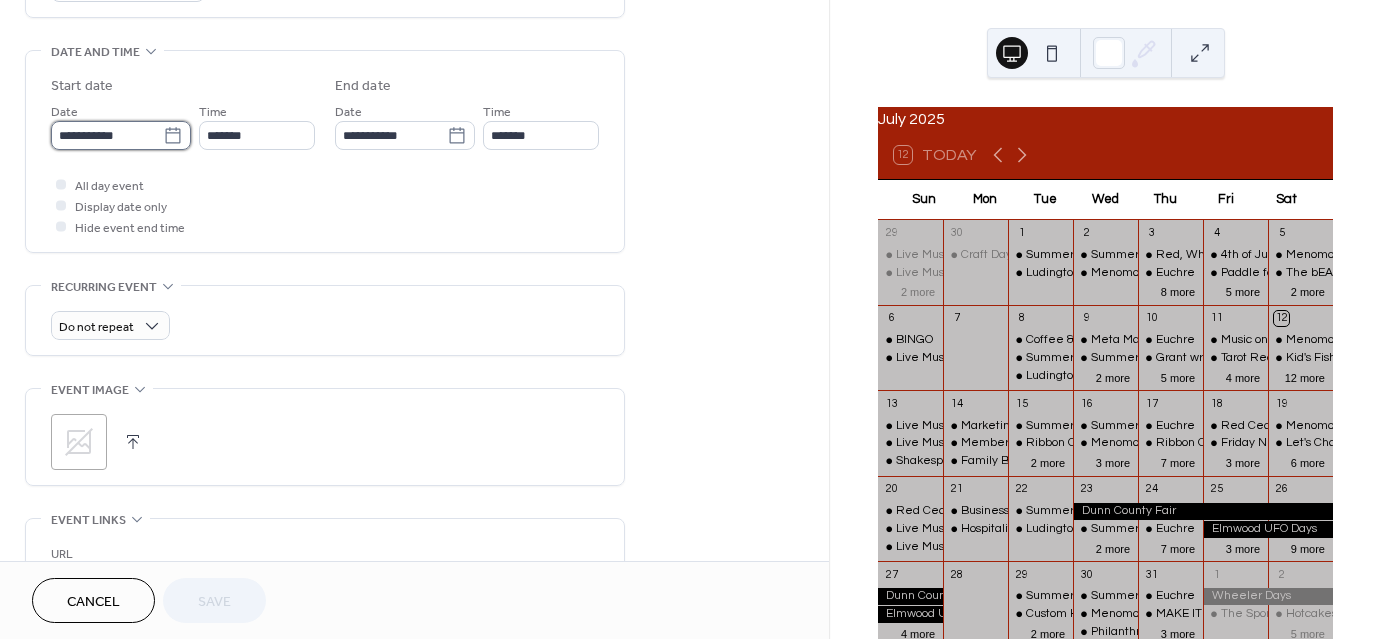 click on "**********" at bounding box center (107, 135) 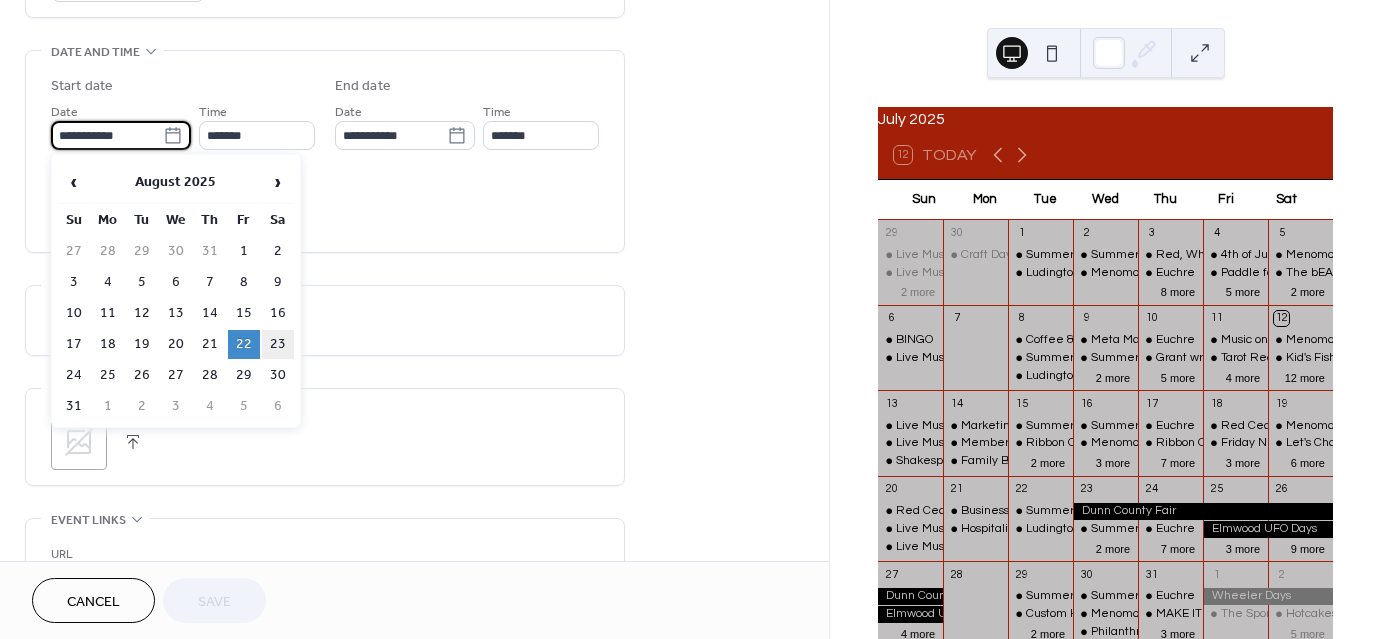 click on "23" at bounding box center (278, 344) 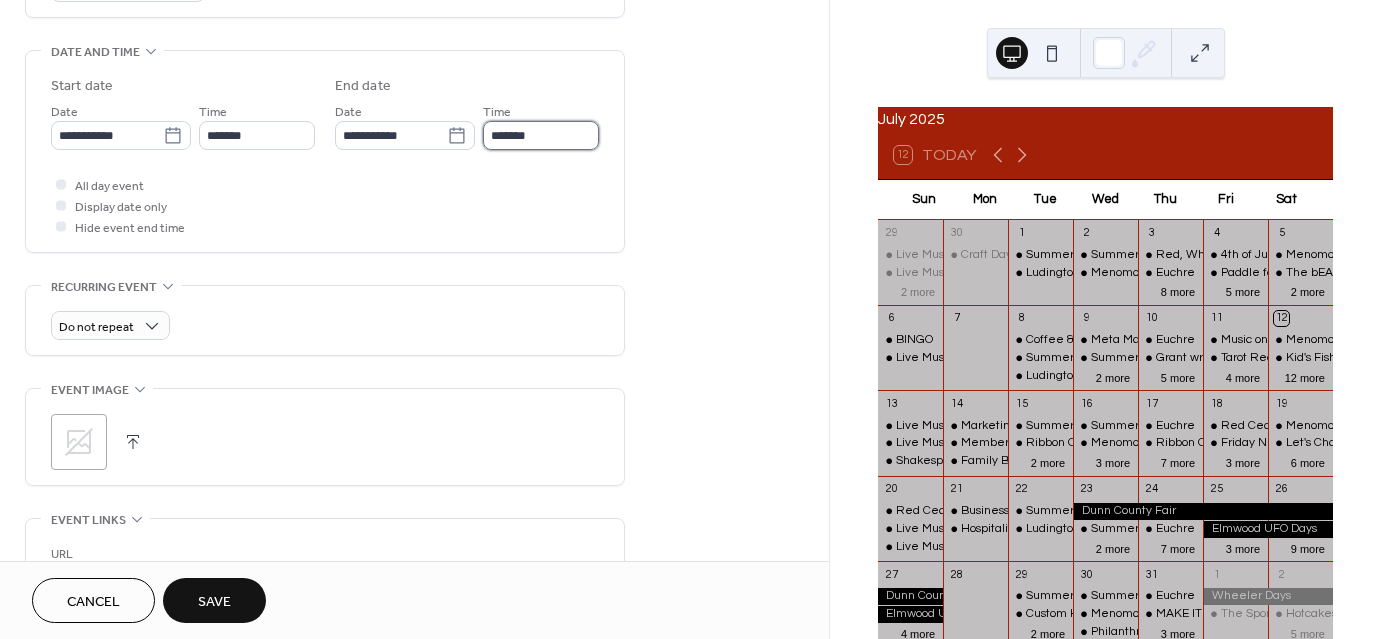 click on "*******" at bounding box center [541, 135] 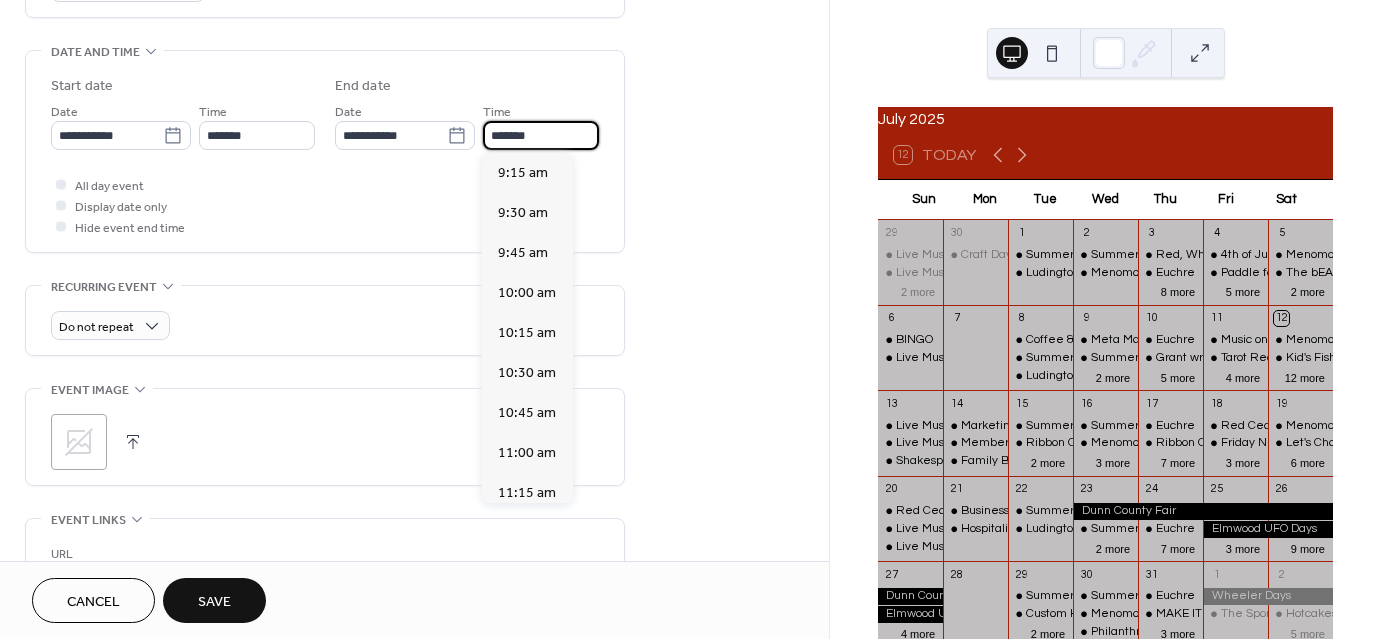 scroll, scrollTop: 1407, scrollLeft: 0, axis: vertical 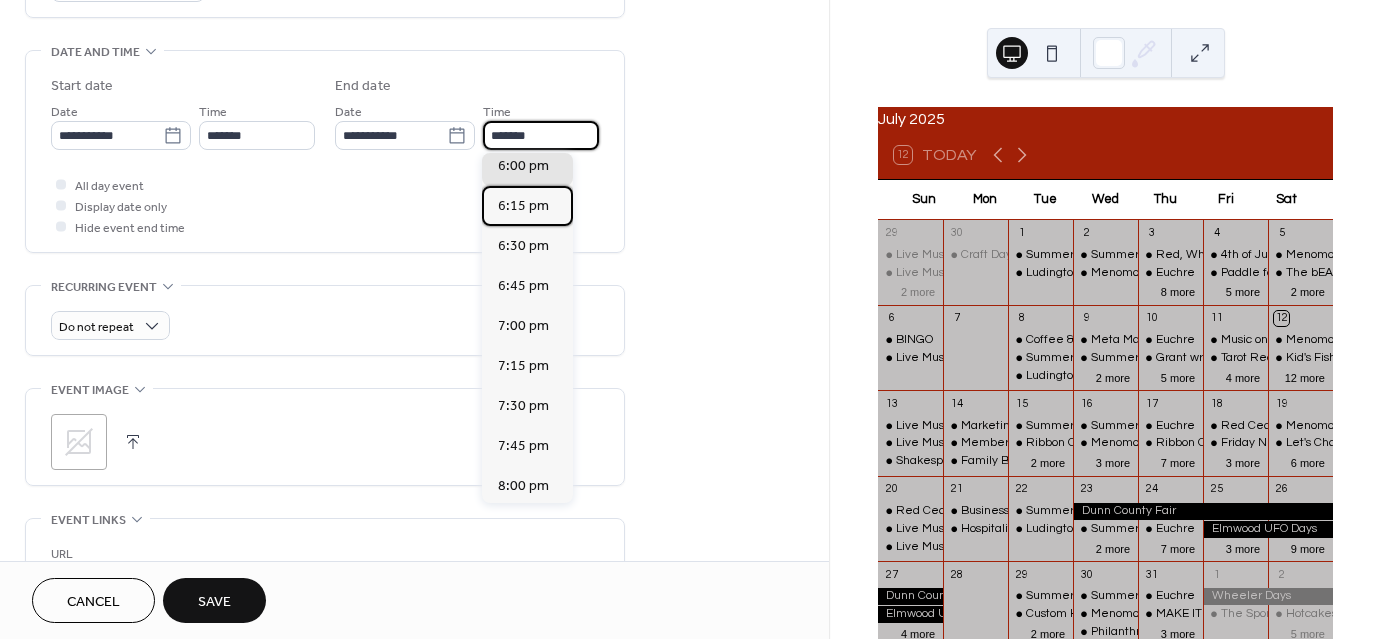 drag, startPoint x: 540, startPoint y: 130, endPoint x: 500, endPoint y: 216, distance: 94.847244 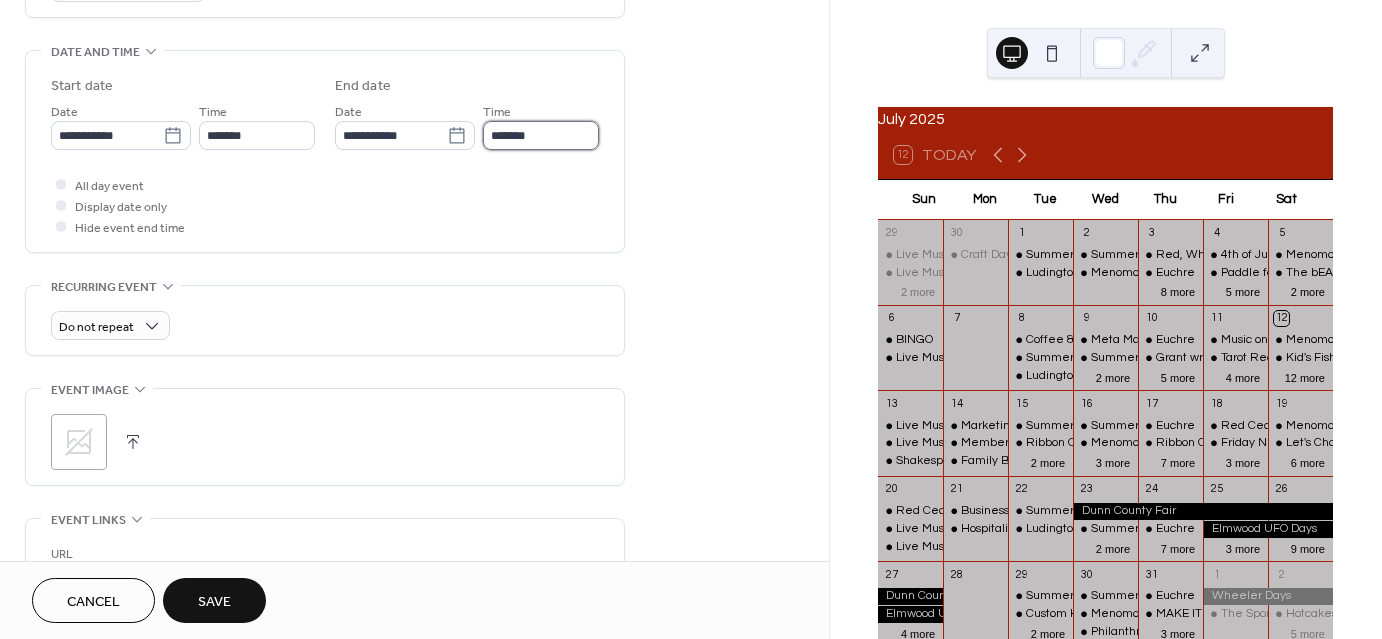 click on "*******" at bounding box center [541, 135] 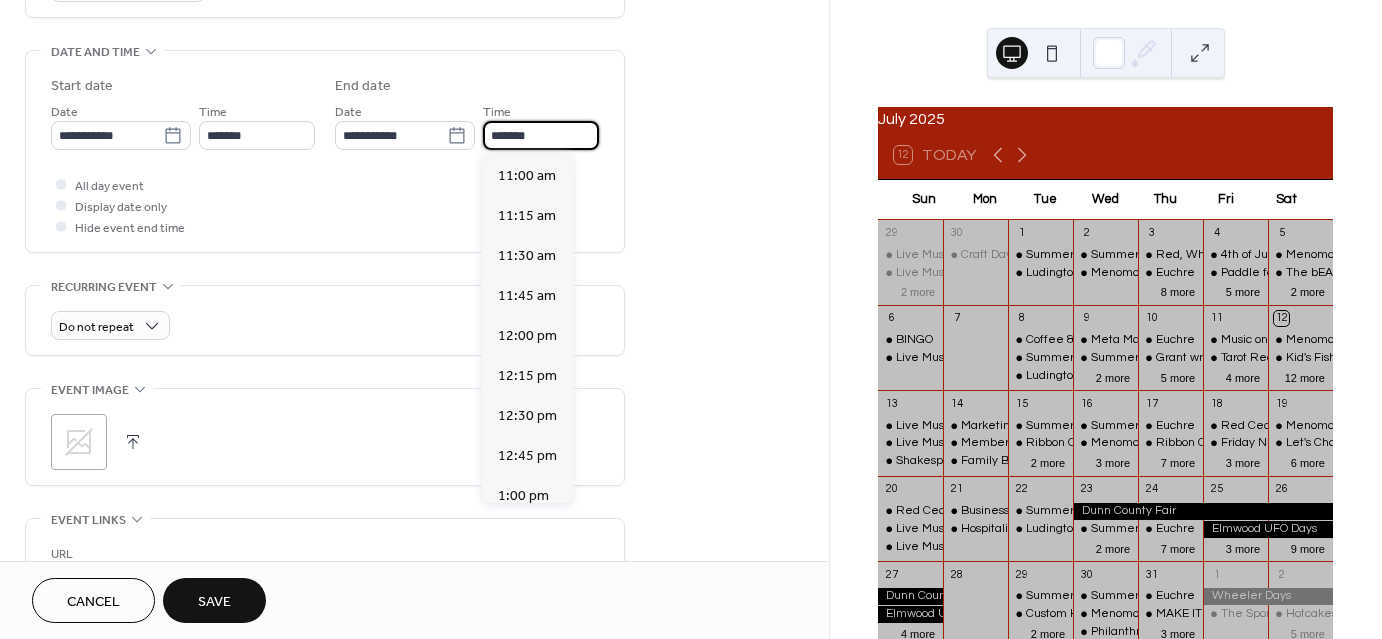 scroll, scrollTop: 247, scrollLeft: 0, axis: vertical 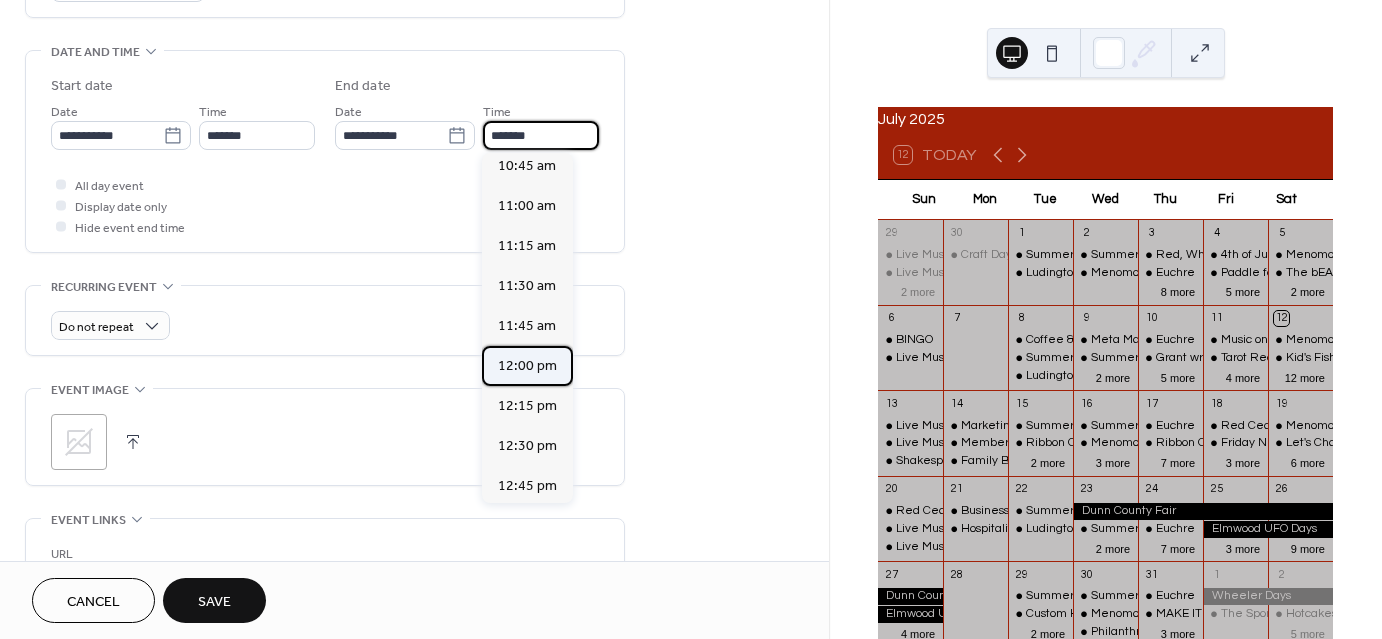 click on "12:00 pm" at bounding box center [527, 366] 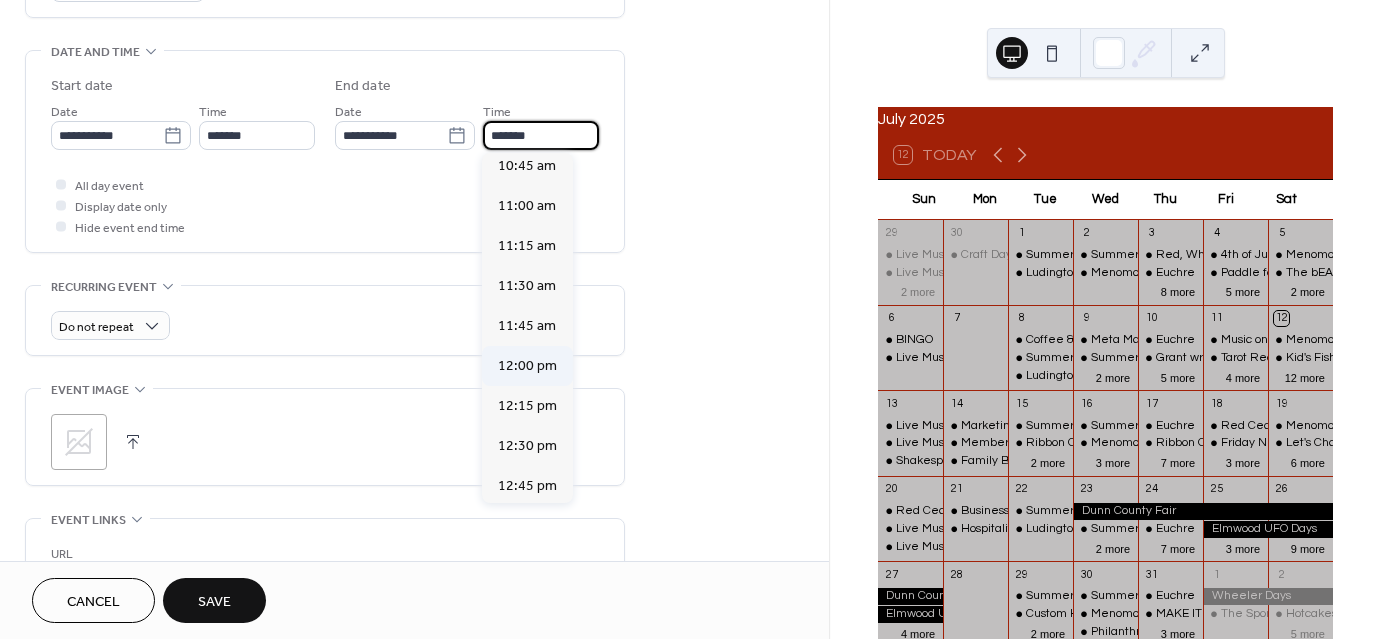 type on "********" 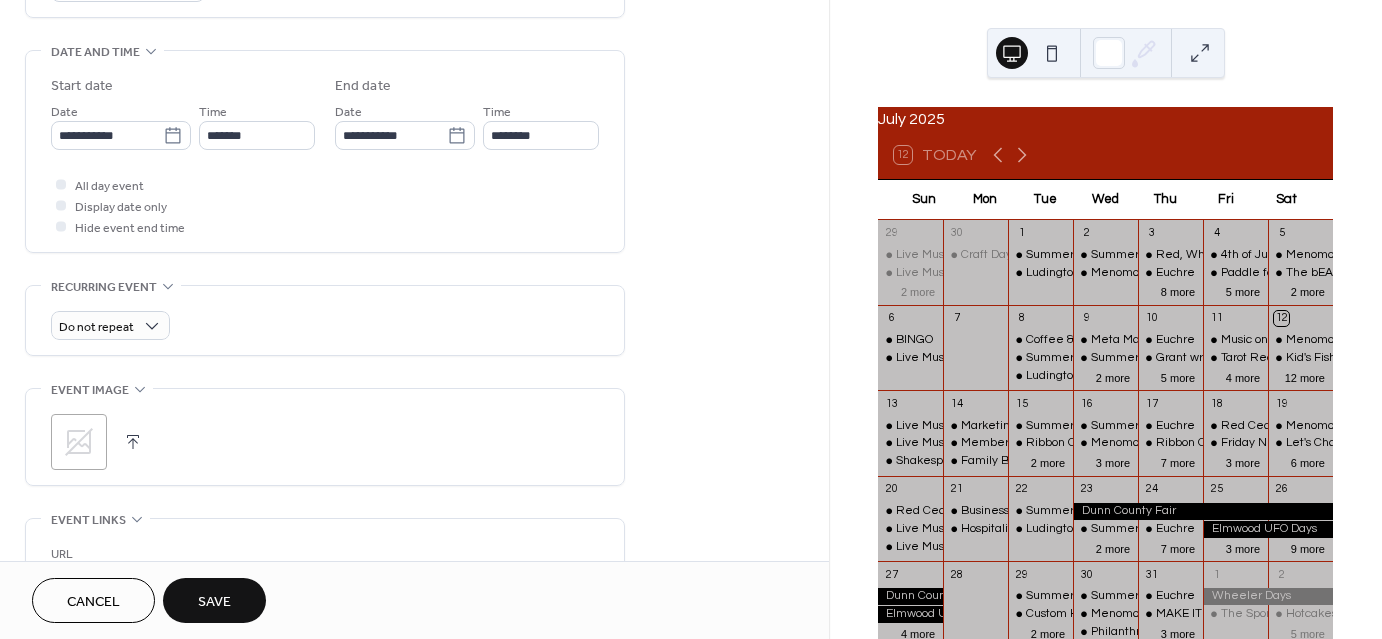 click on "Save" at bounding box center (214, 602) 